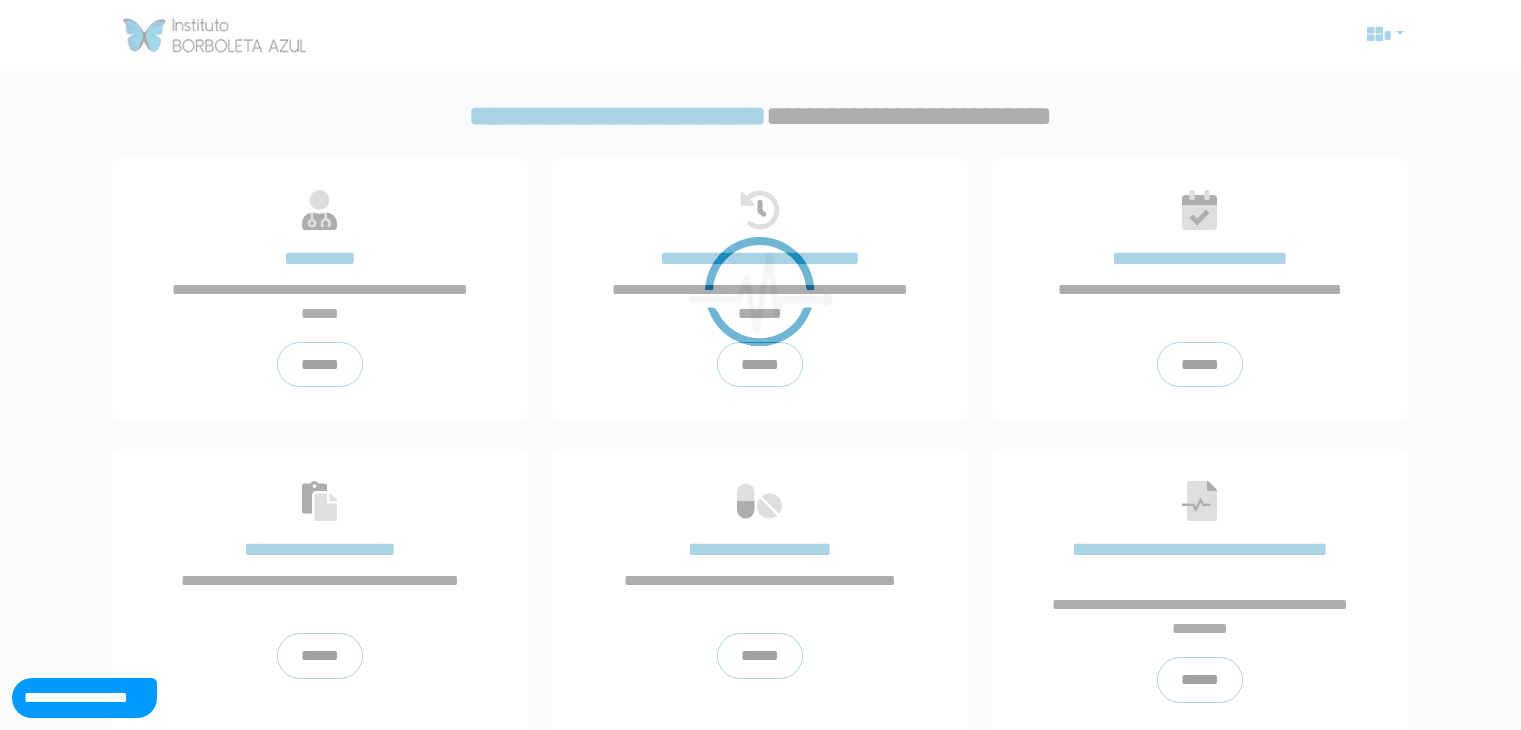 scroll, scrollTop: 0, scrollLeft: 0, axis: both 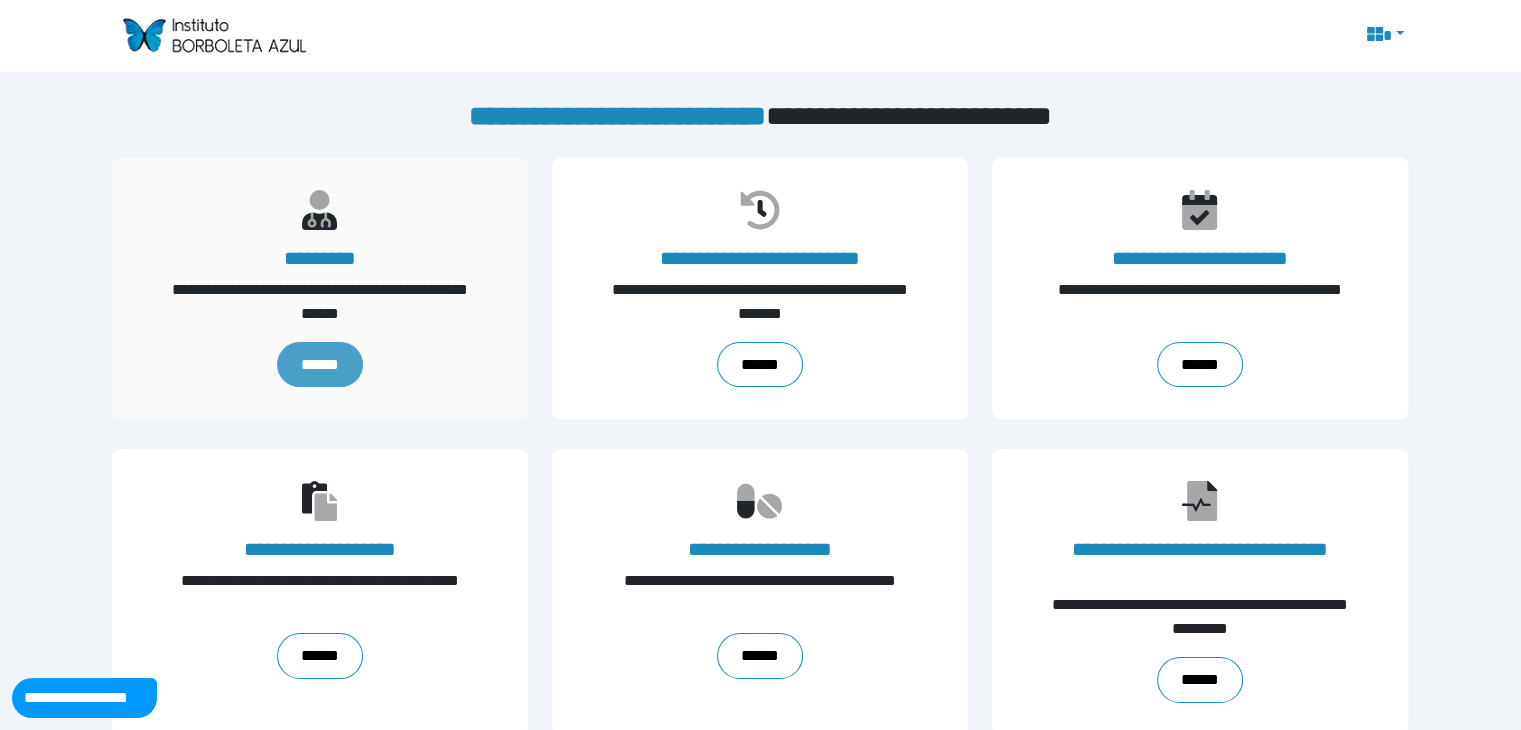 click on "******" at bounding box center [320, 365] 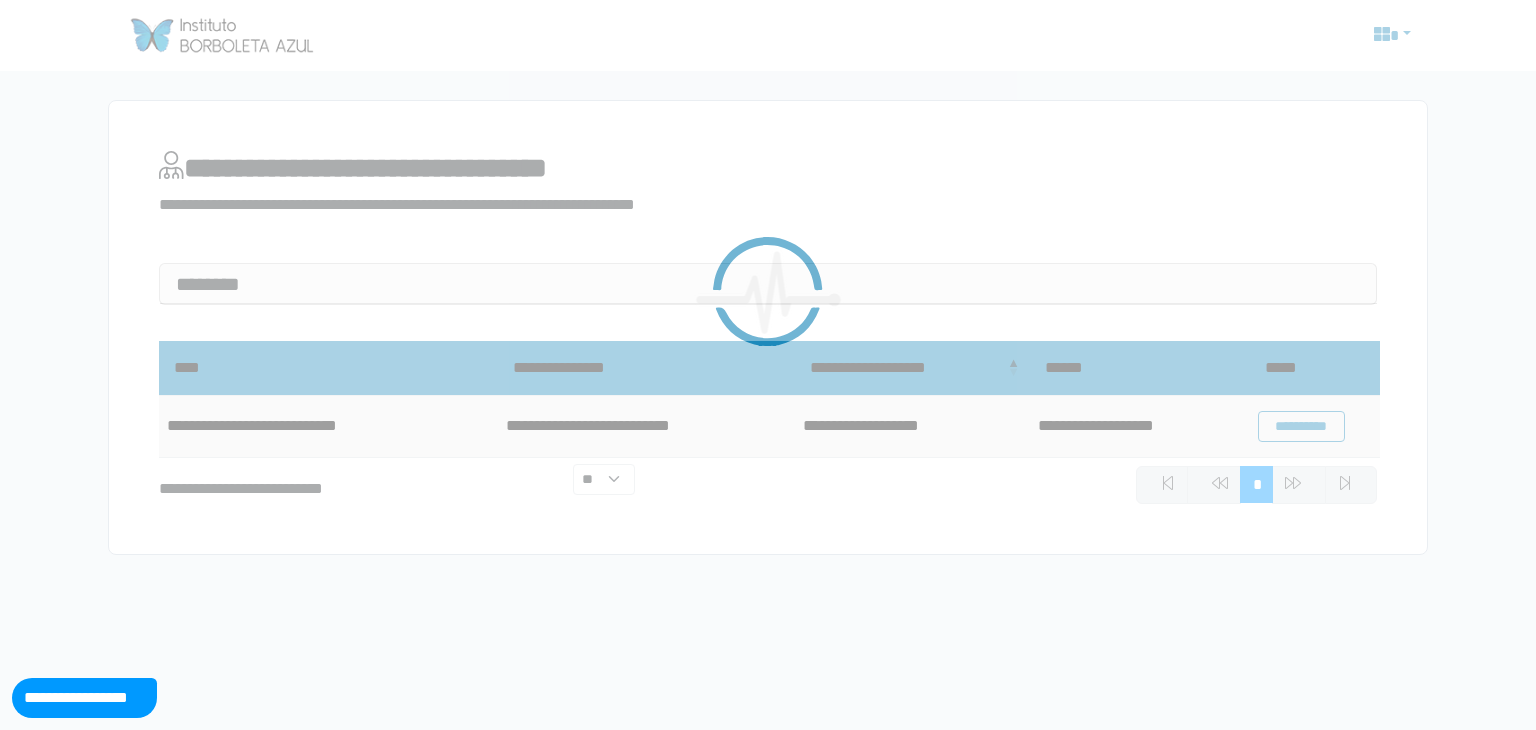 scroll, scrollTop: 0, scrollLeft: 0, axis: both 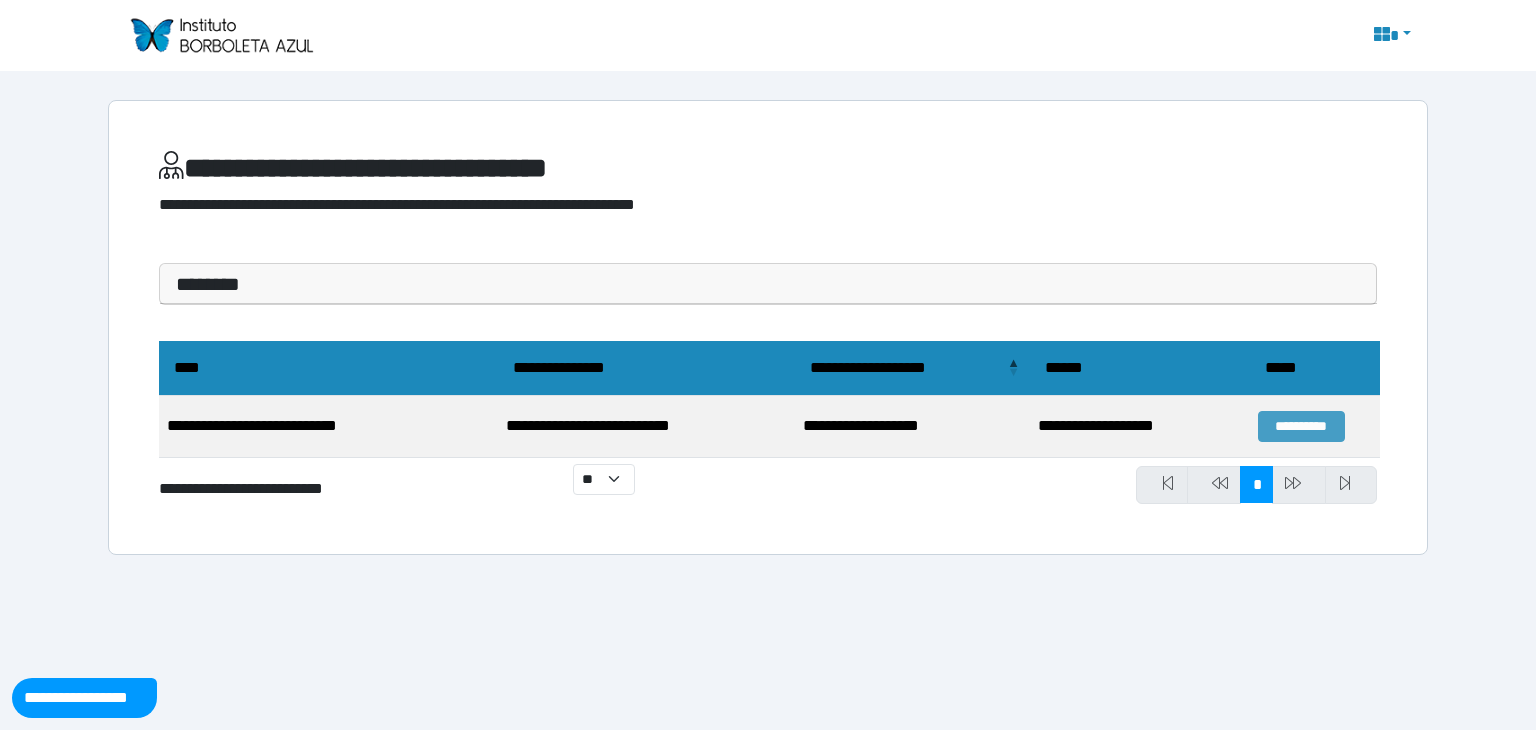 click on "**********" at bounding box center (1301, 426) 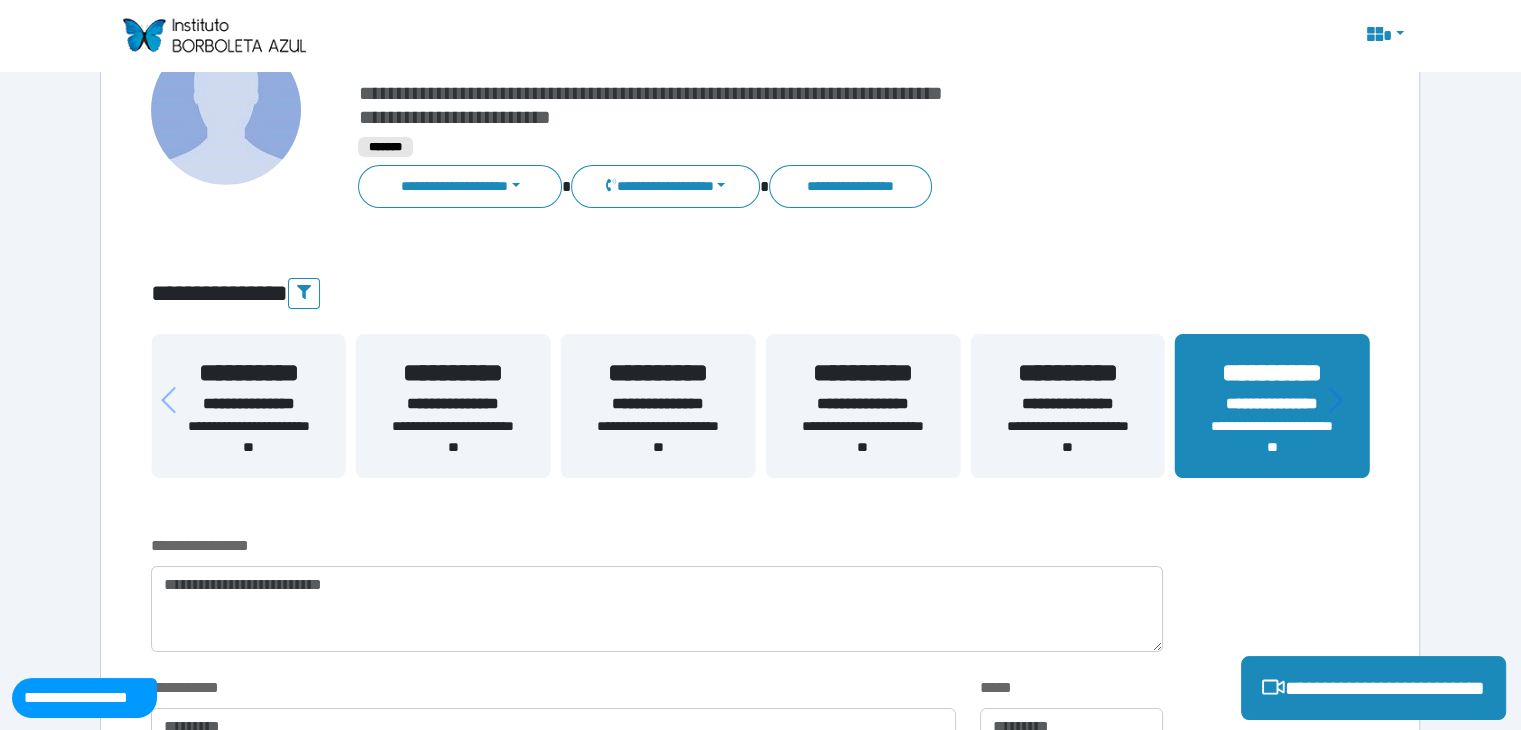 scroll, scrollTop: 192, scrollLeft: 0, axis: vertical 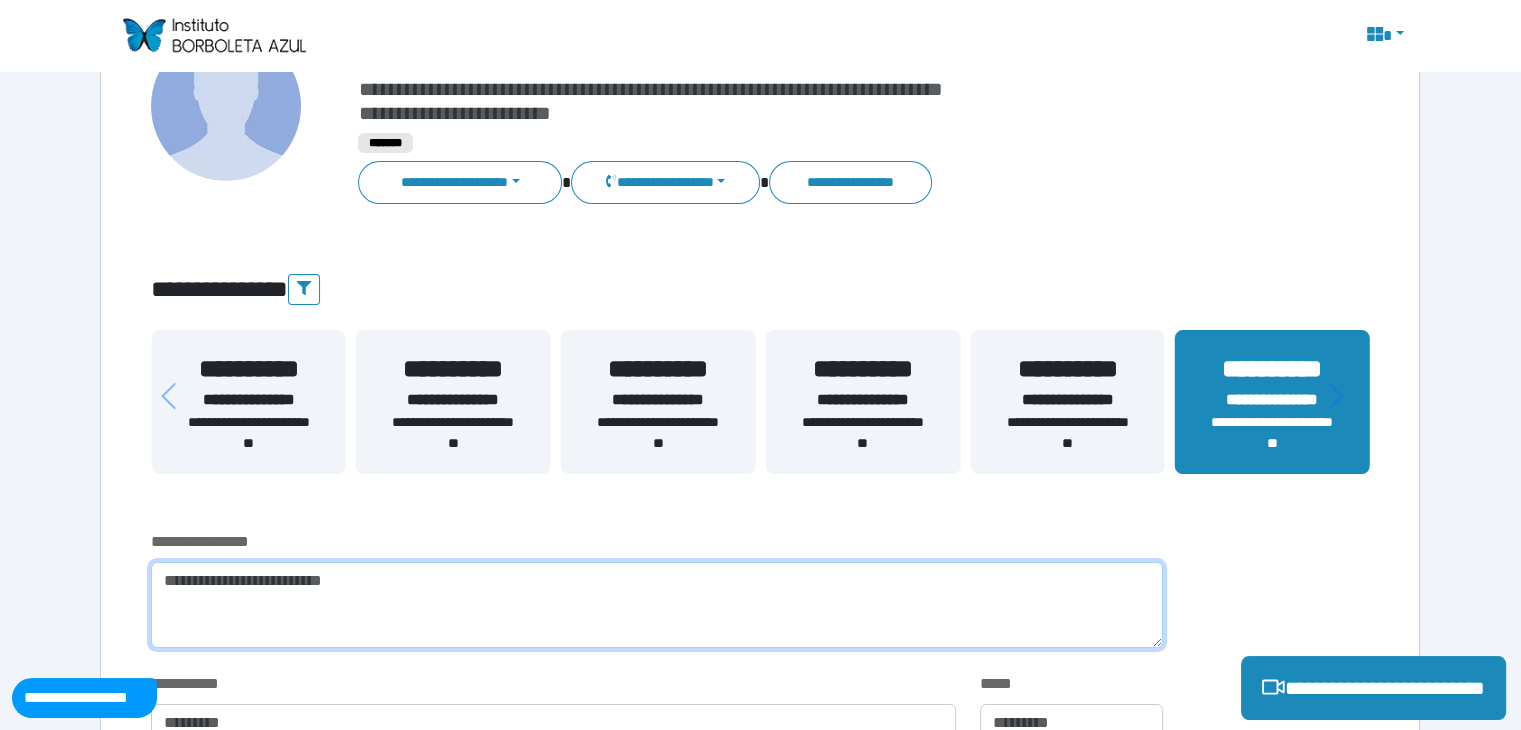 click at bounding box center (656, 605) 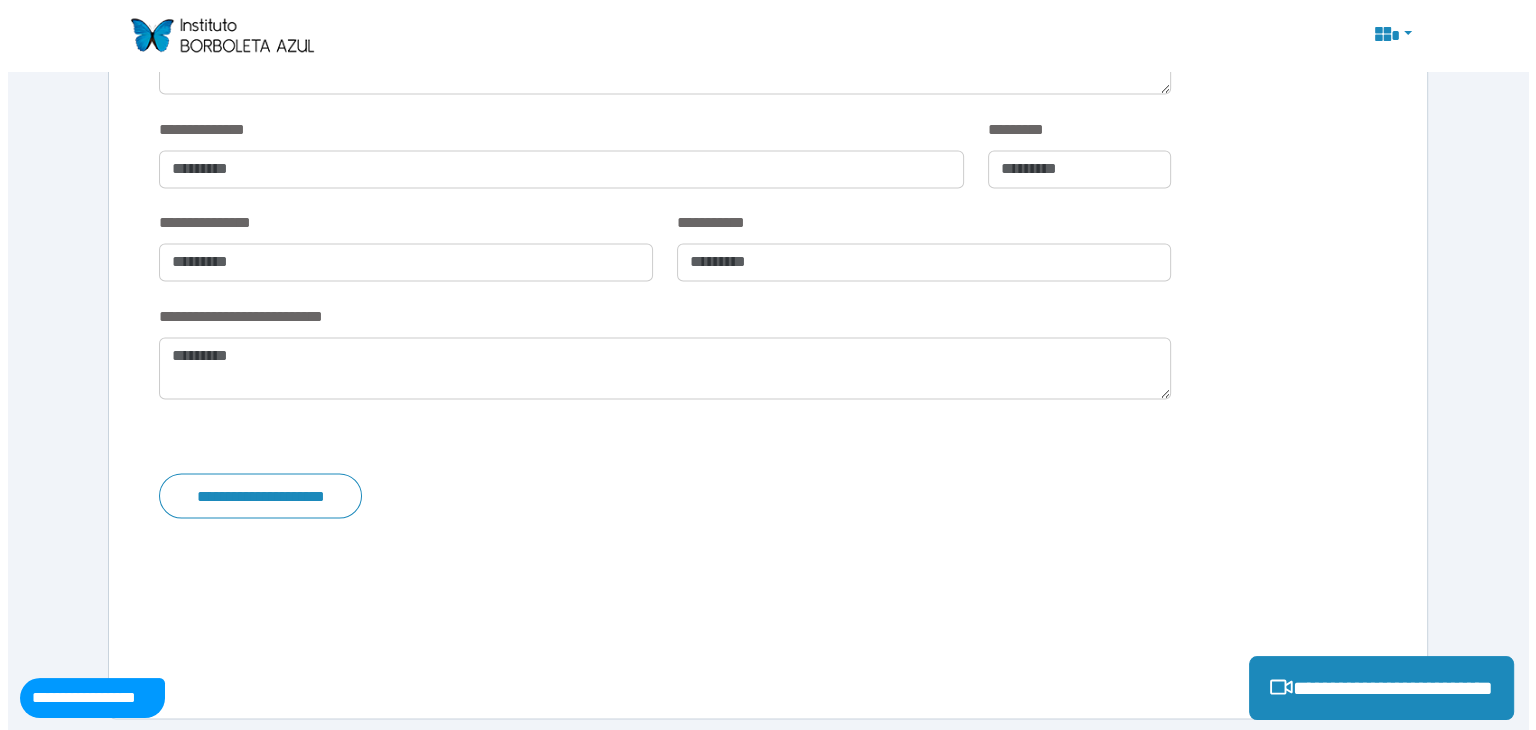 scroll, scrollTop: 3388, scrollLeft: 0, axis: vertical 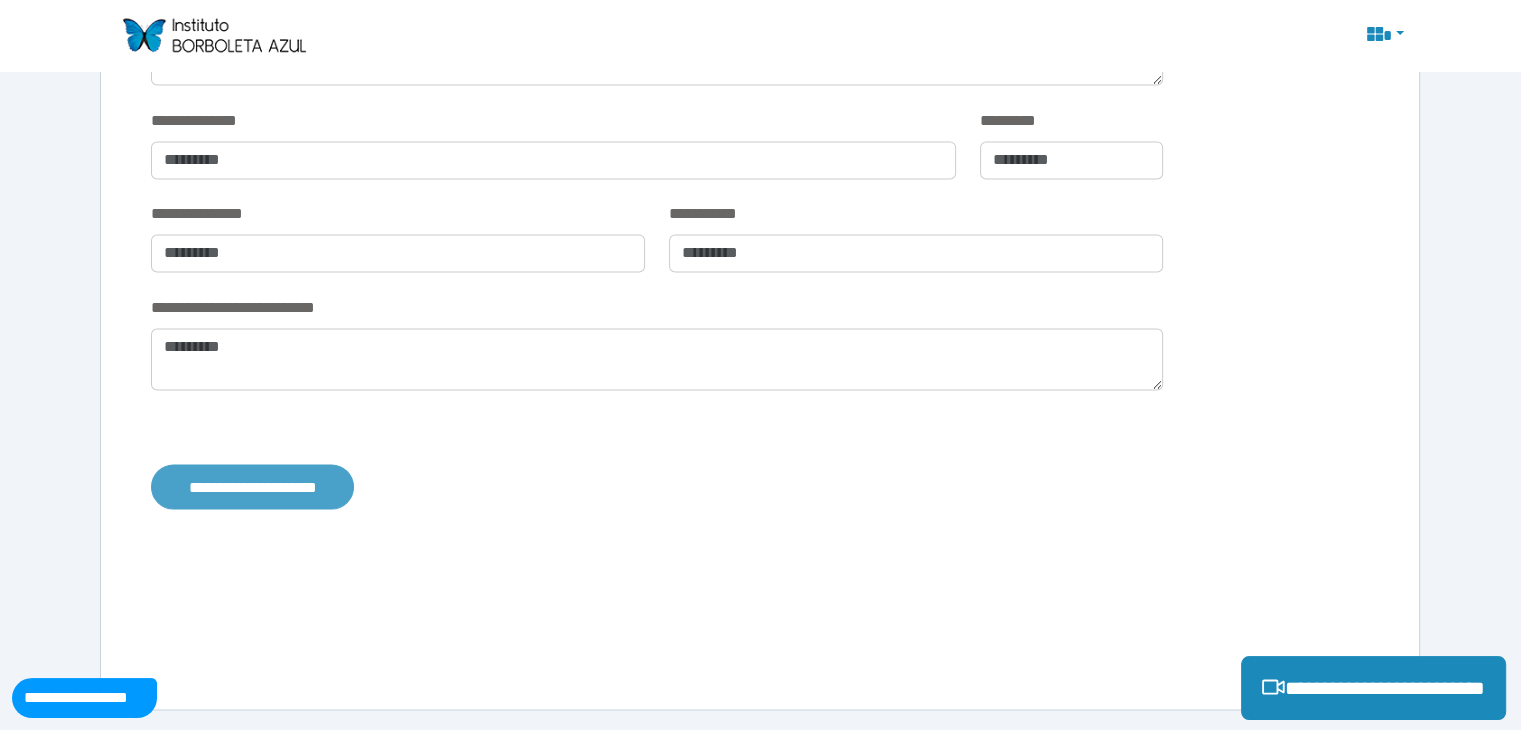 type on "**********" 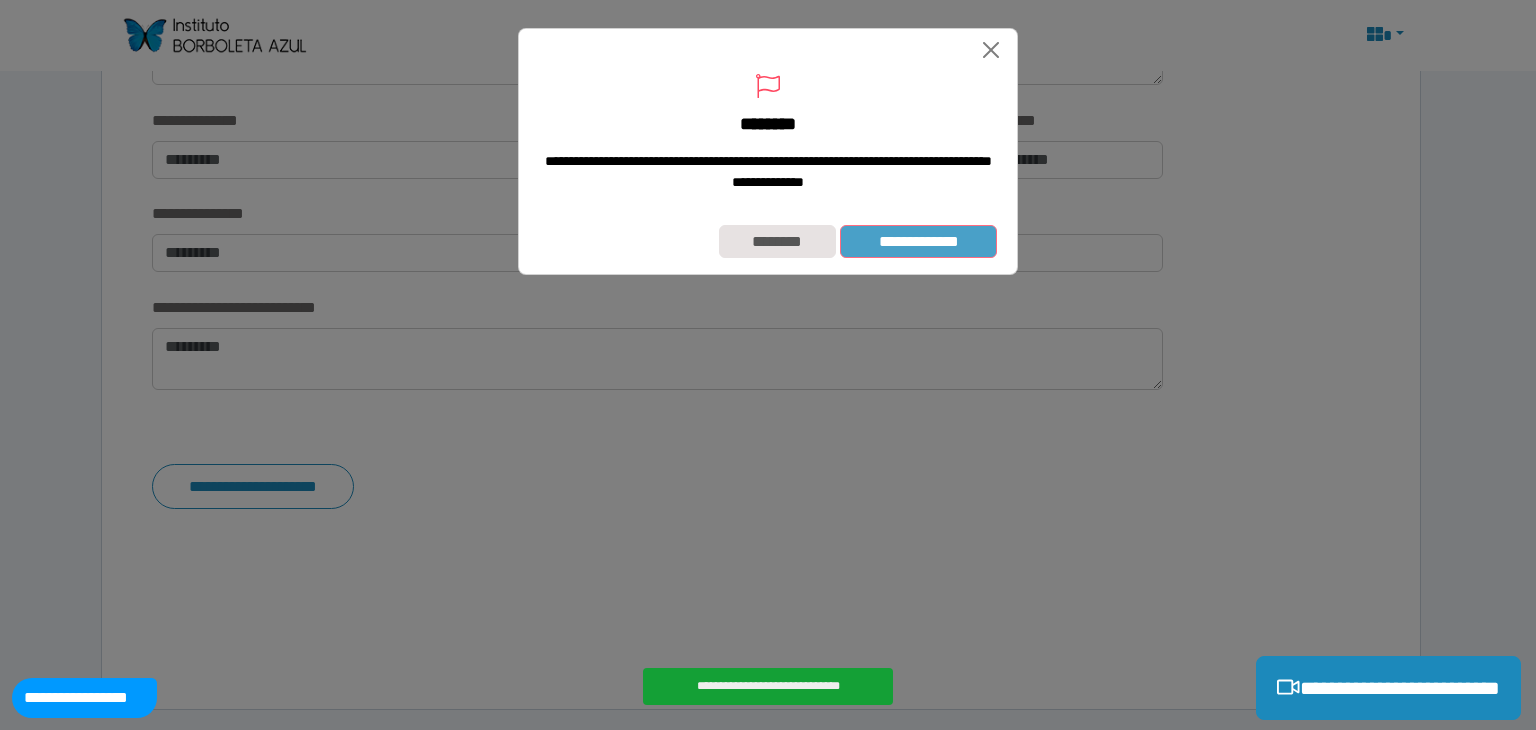 click on "**********" at bounding box center [918, 242] 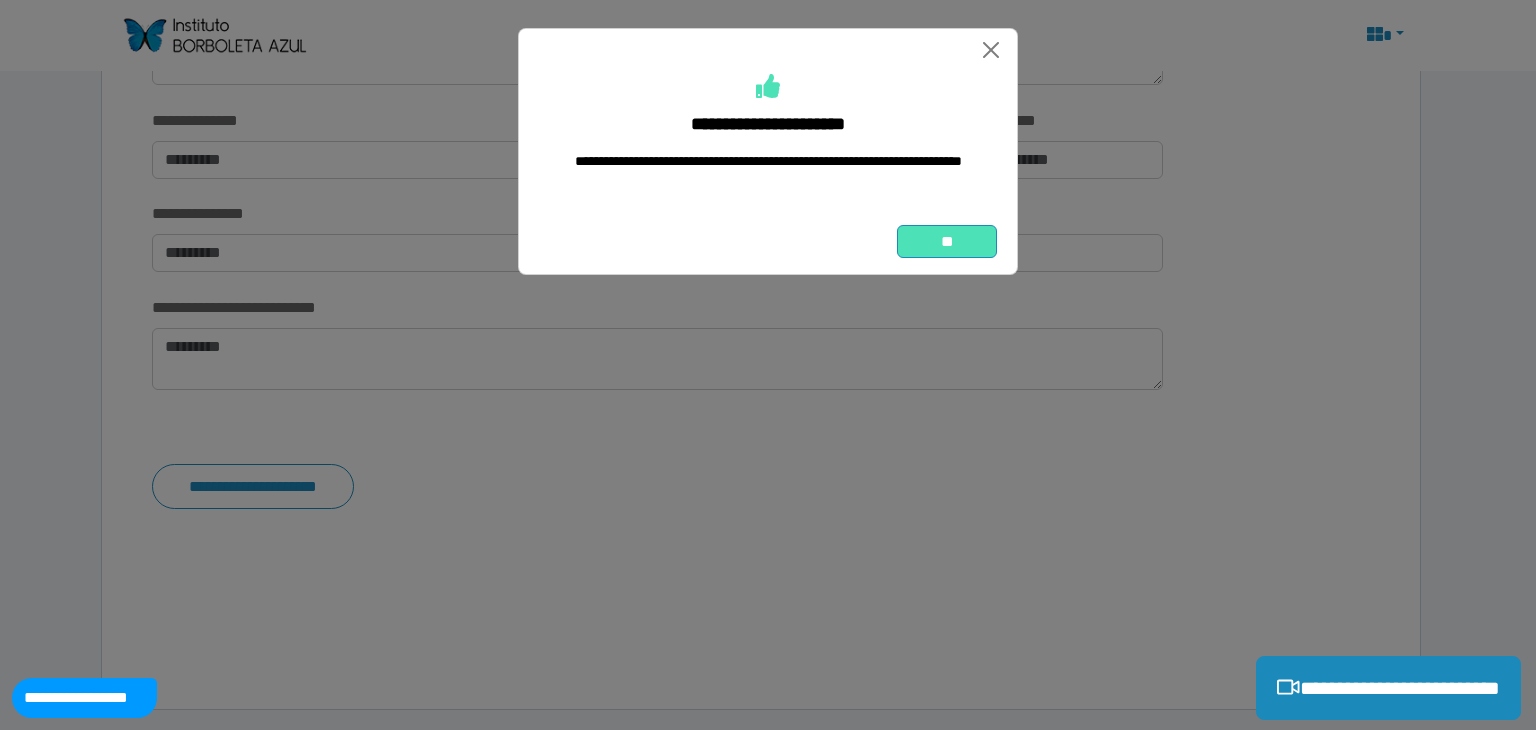 click on "**" at bounding box center [947, 242] 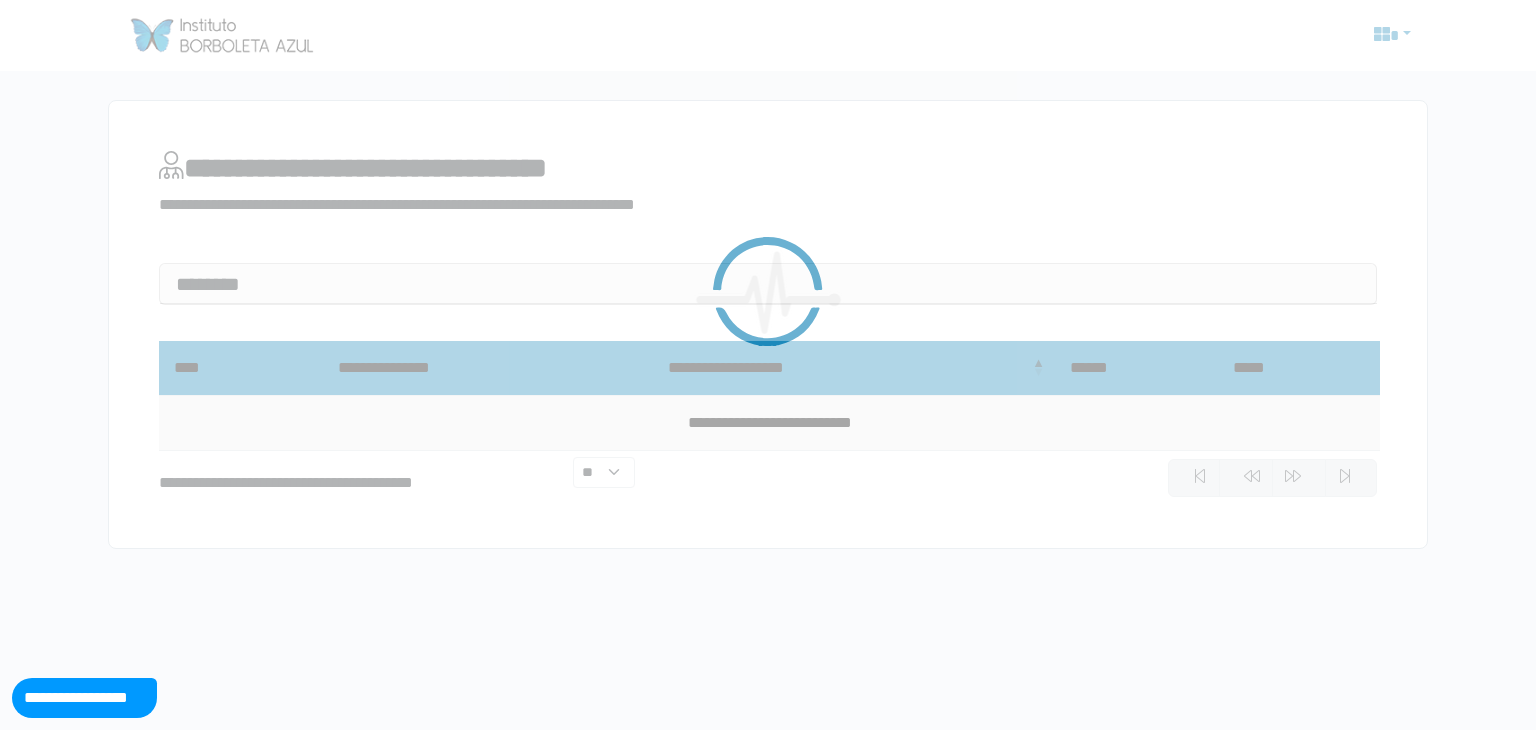 scroll, scrollTop: 0, scrollLeft: 0, axis: both 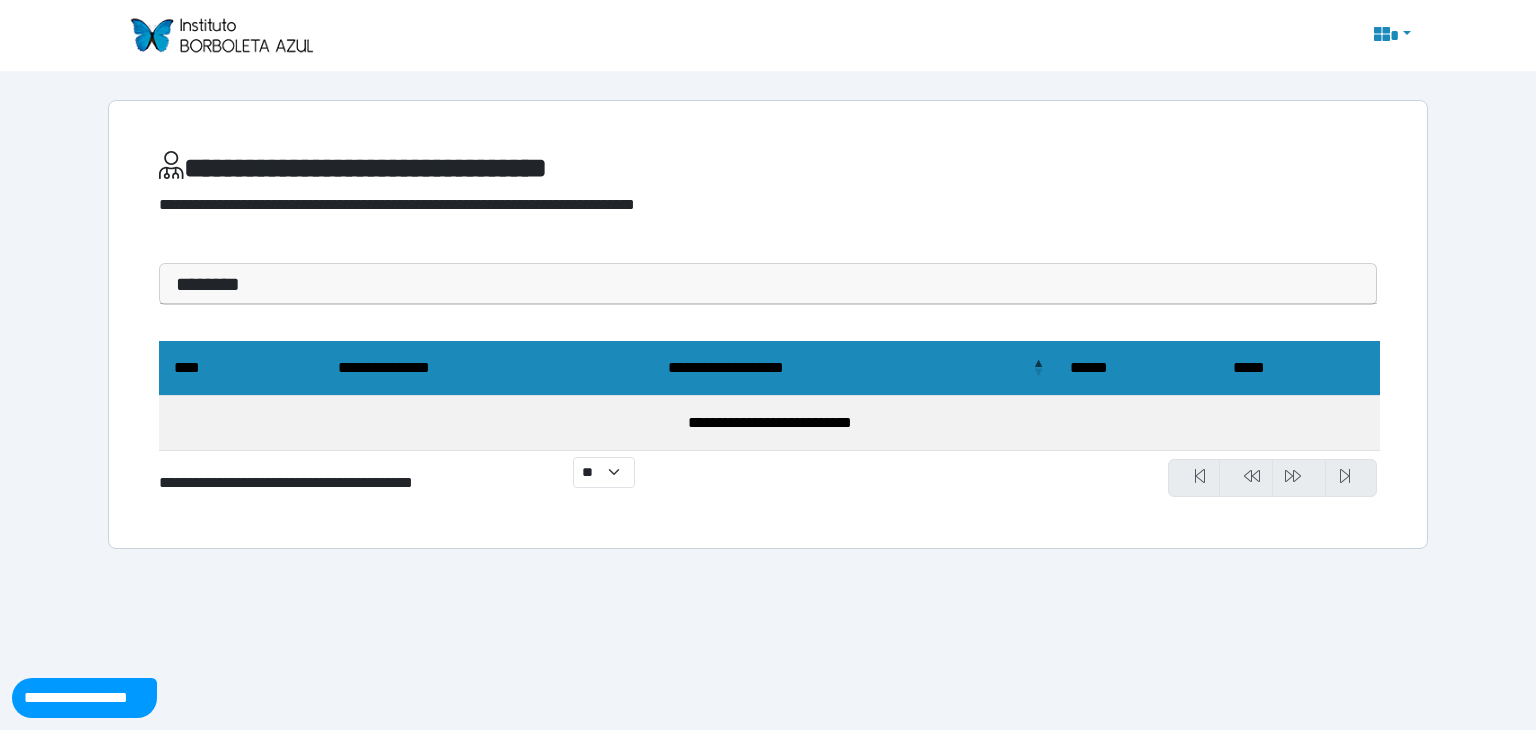 click at bounding box center [221, 35] 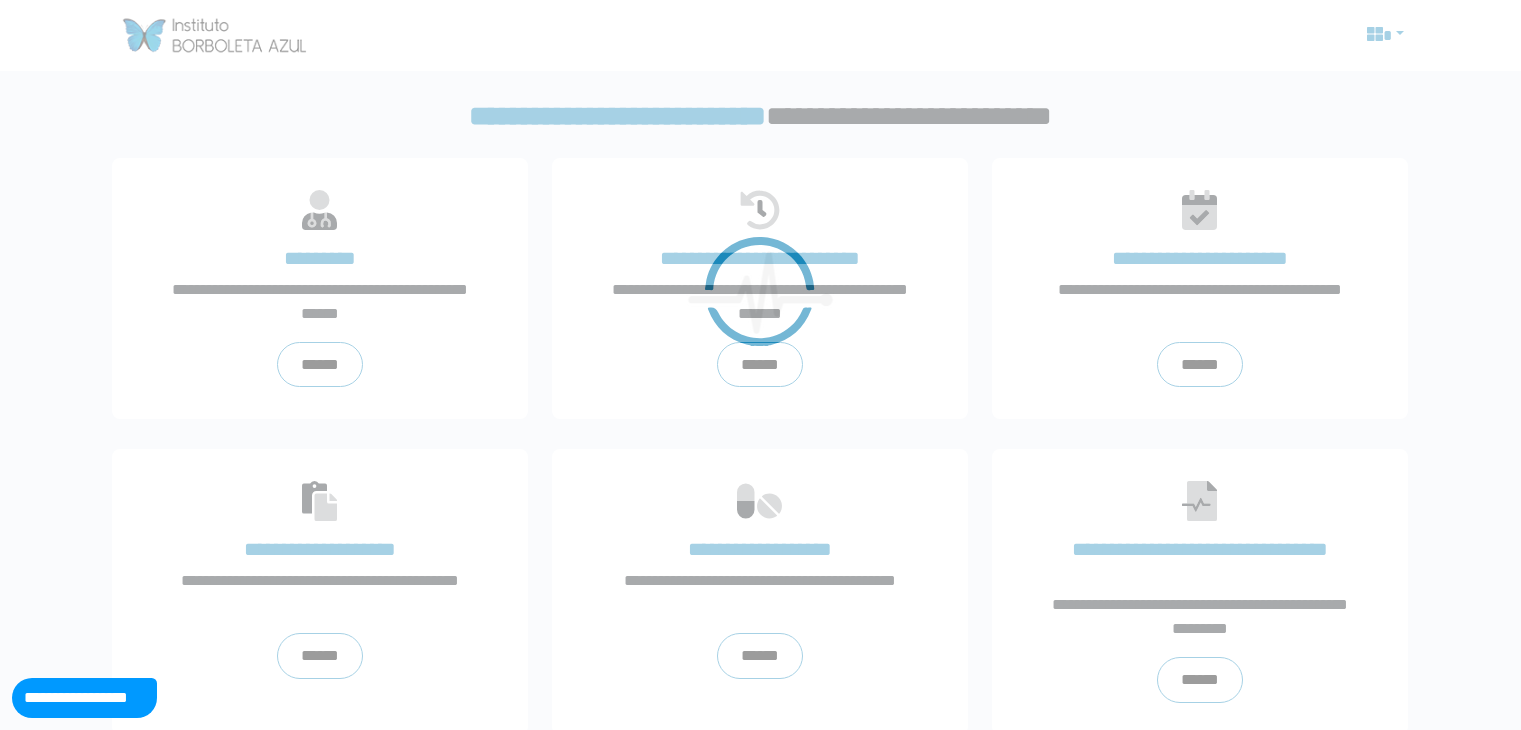scroll, scrollTop: 0, scrollLeft: 0, axis: both 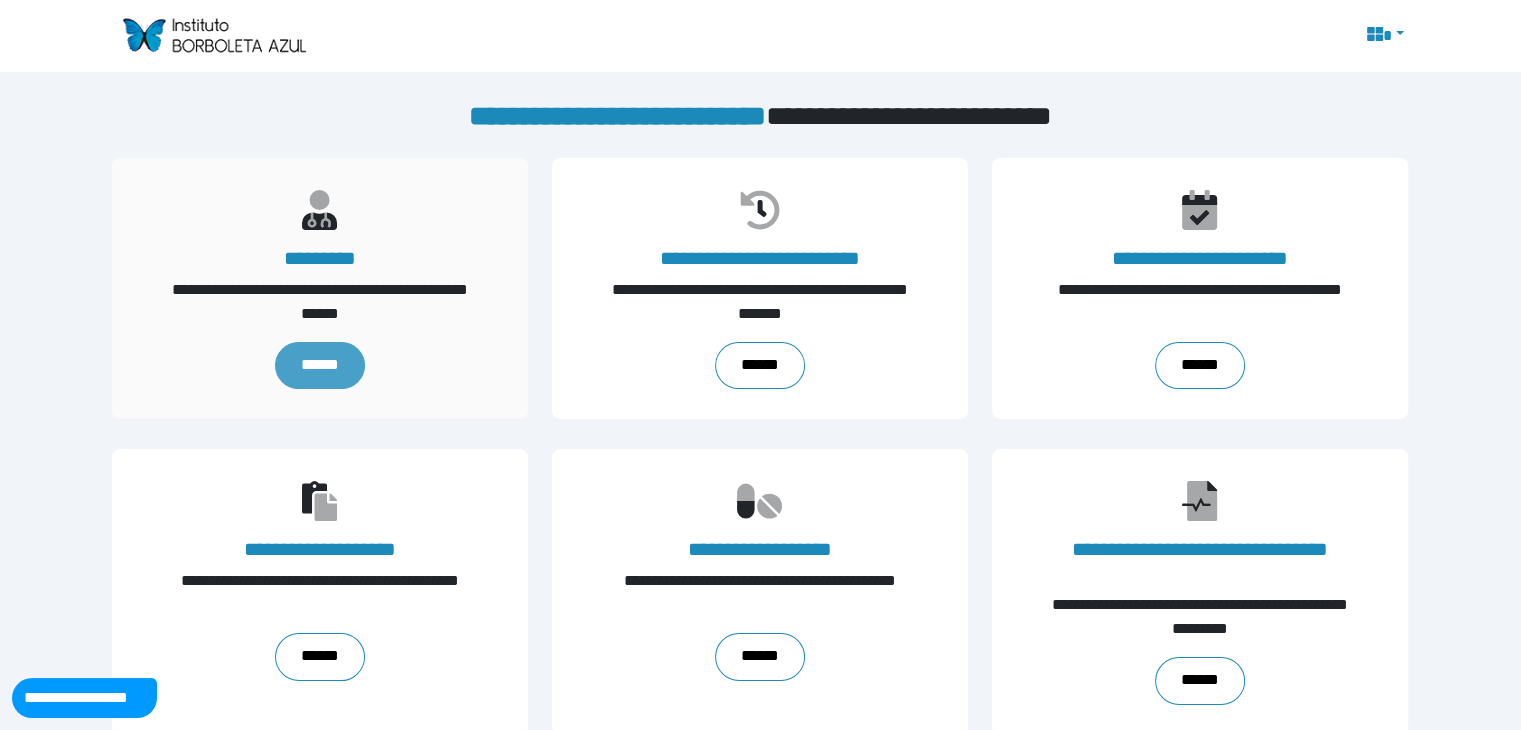 click on "******" at bounding box center (320, 366) 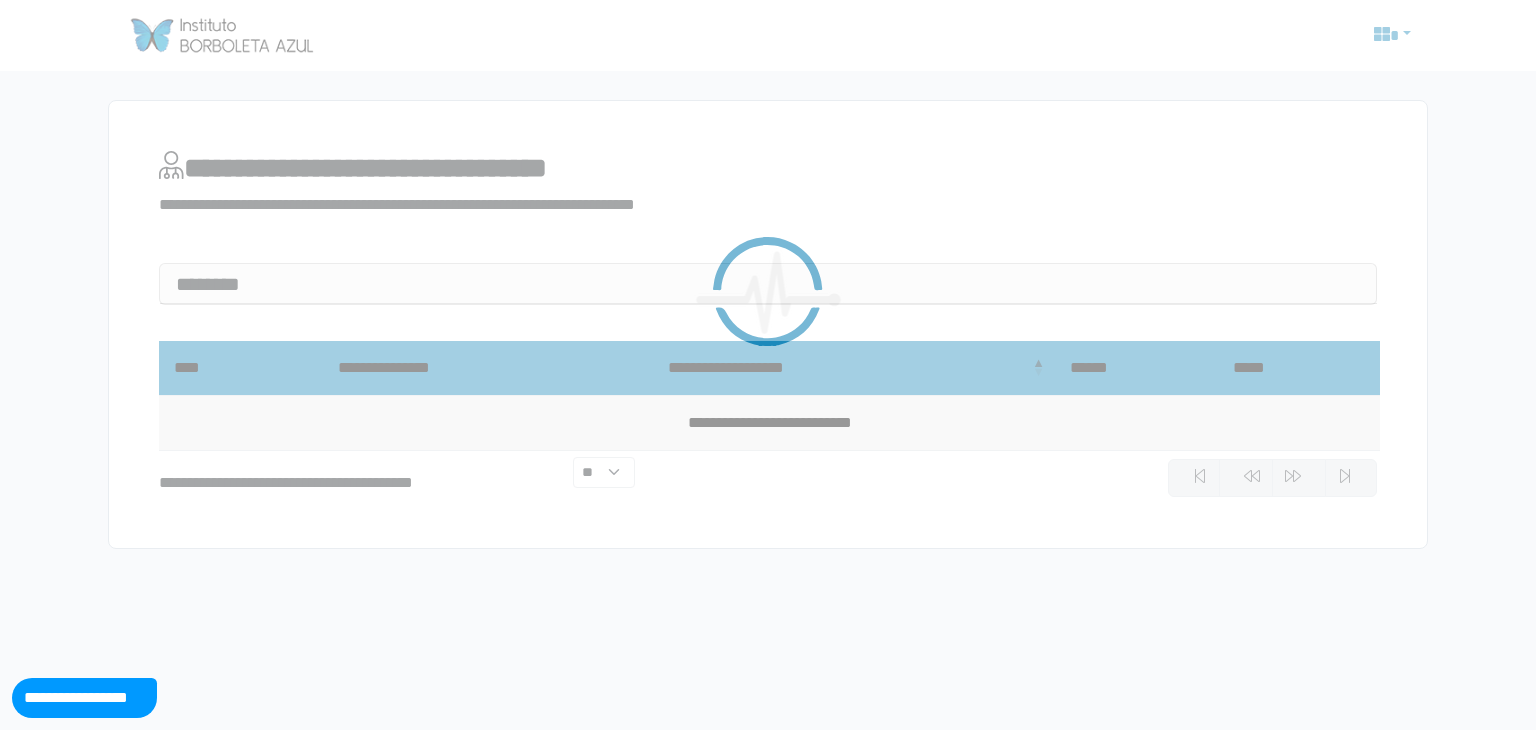 scroll, scrollTop: 0, scrollLeft: 0, axis: both 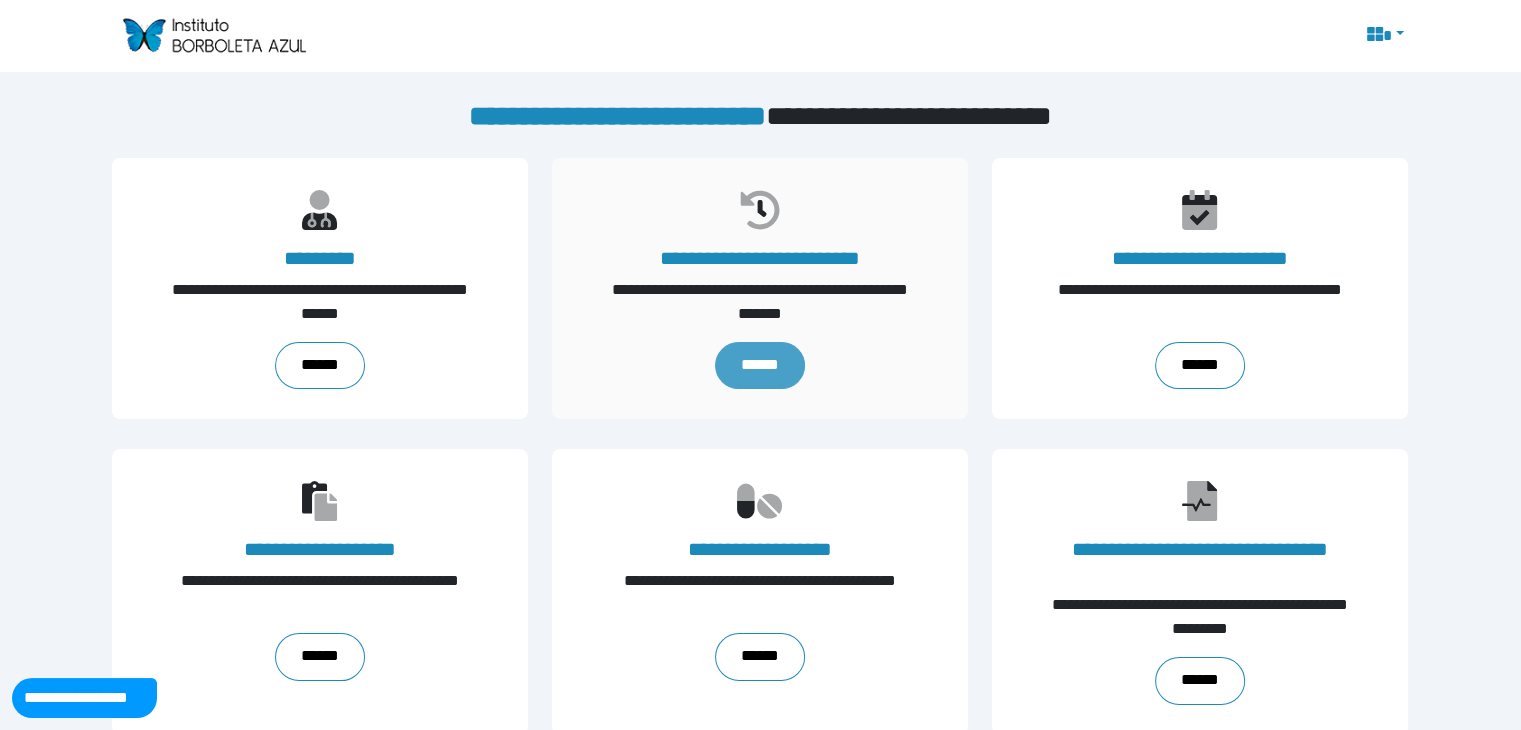 click on "******" at bounding box center (760, 366) 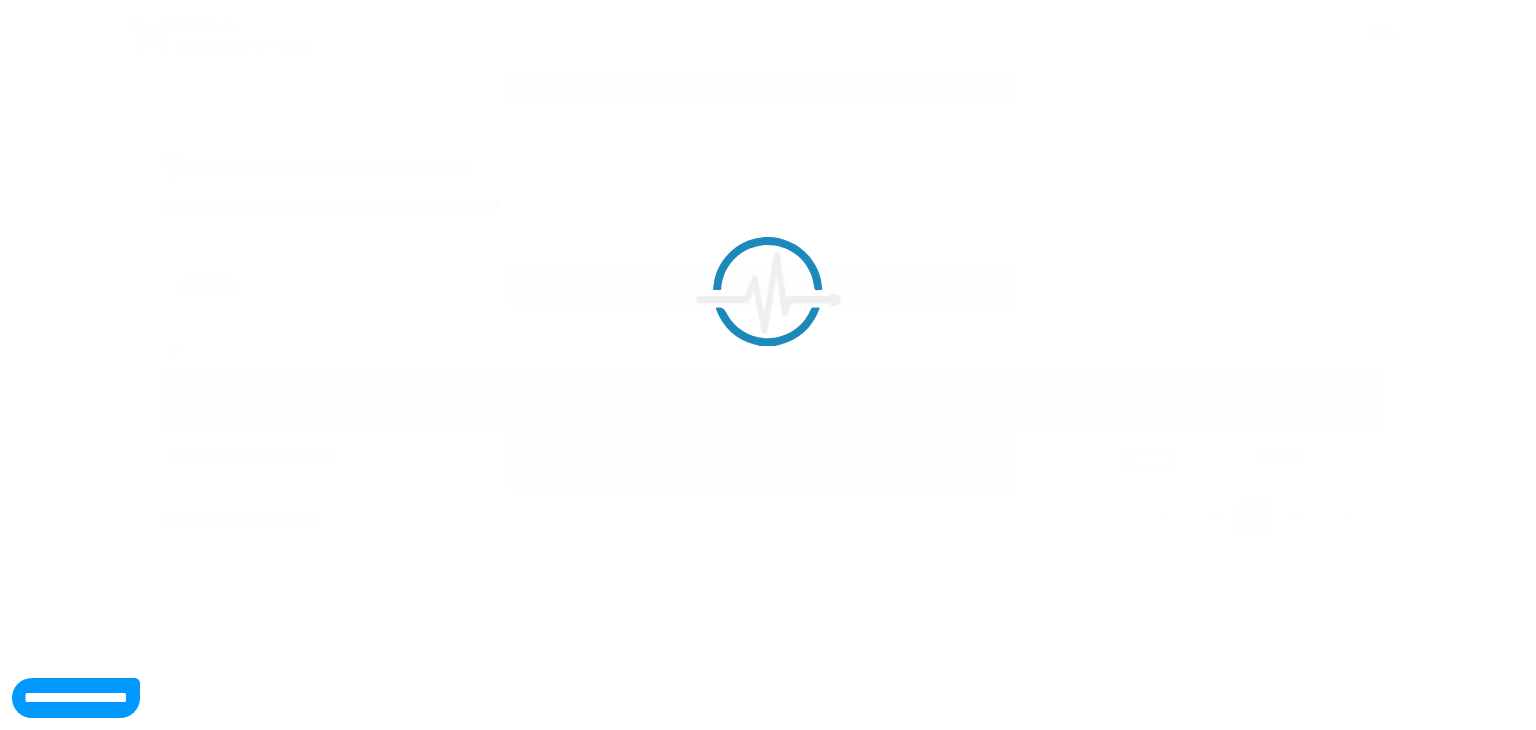 select on "**" 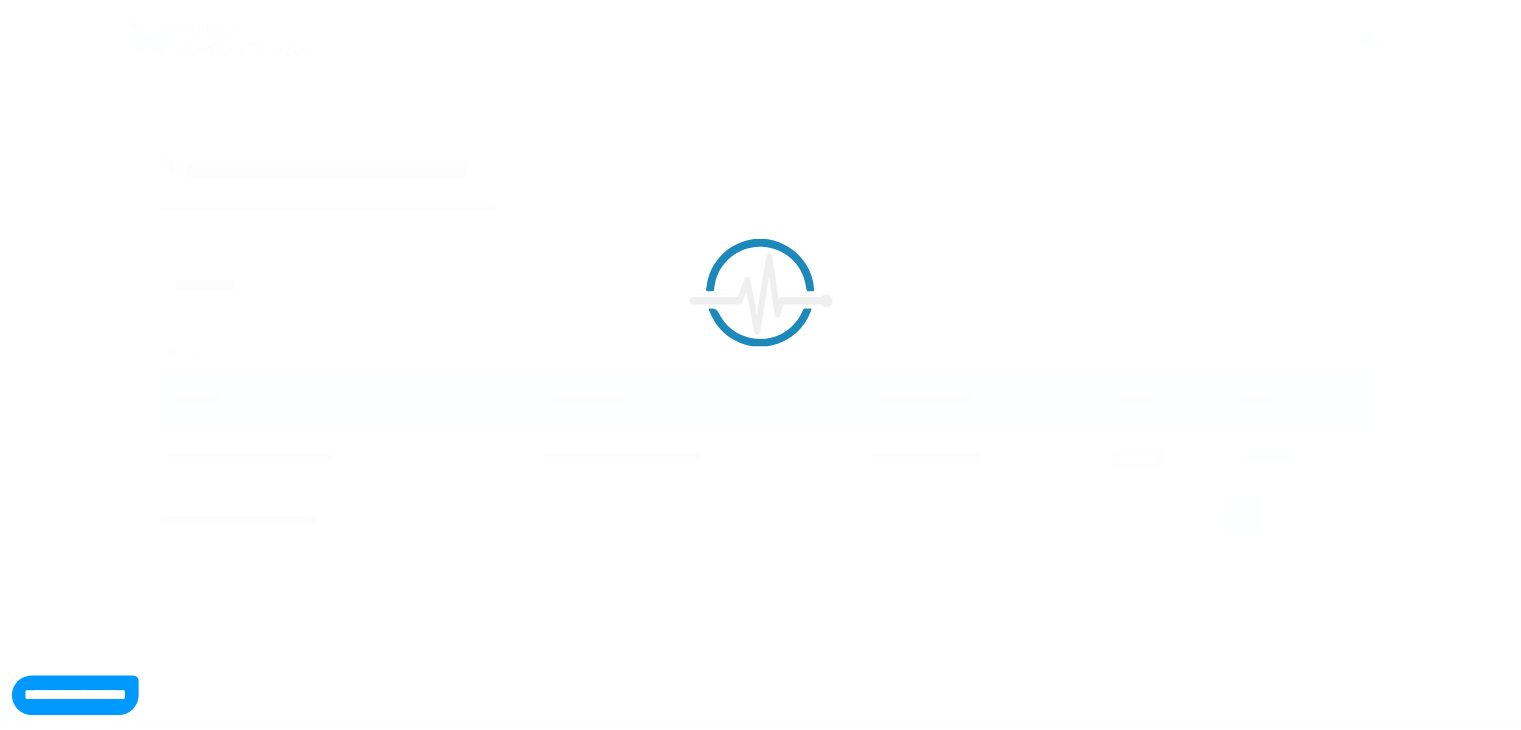 scroll, scrollTop: 0, scrollLeft: 0, axis: both 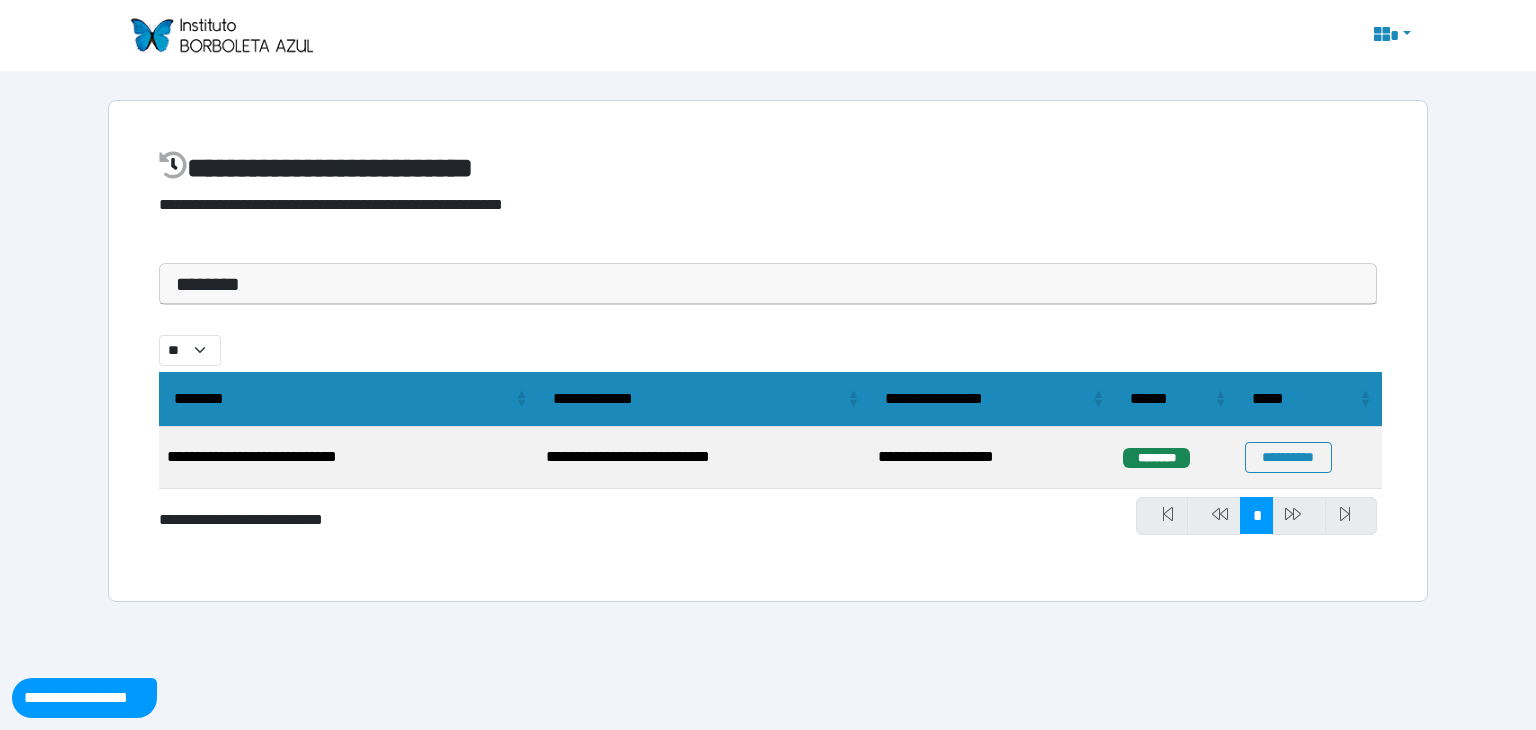 click on "********" at bounding box center [768, 284] 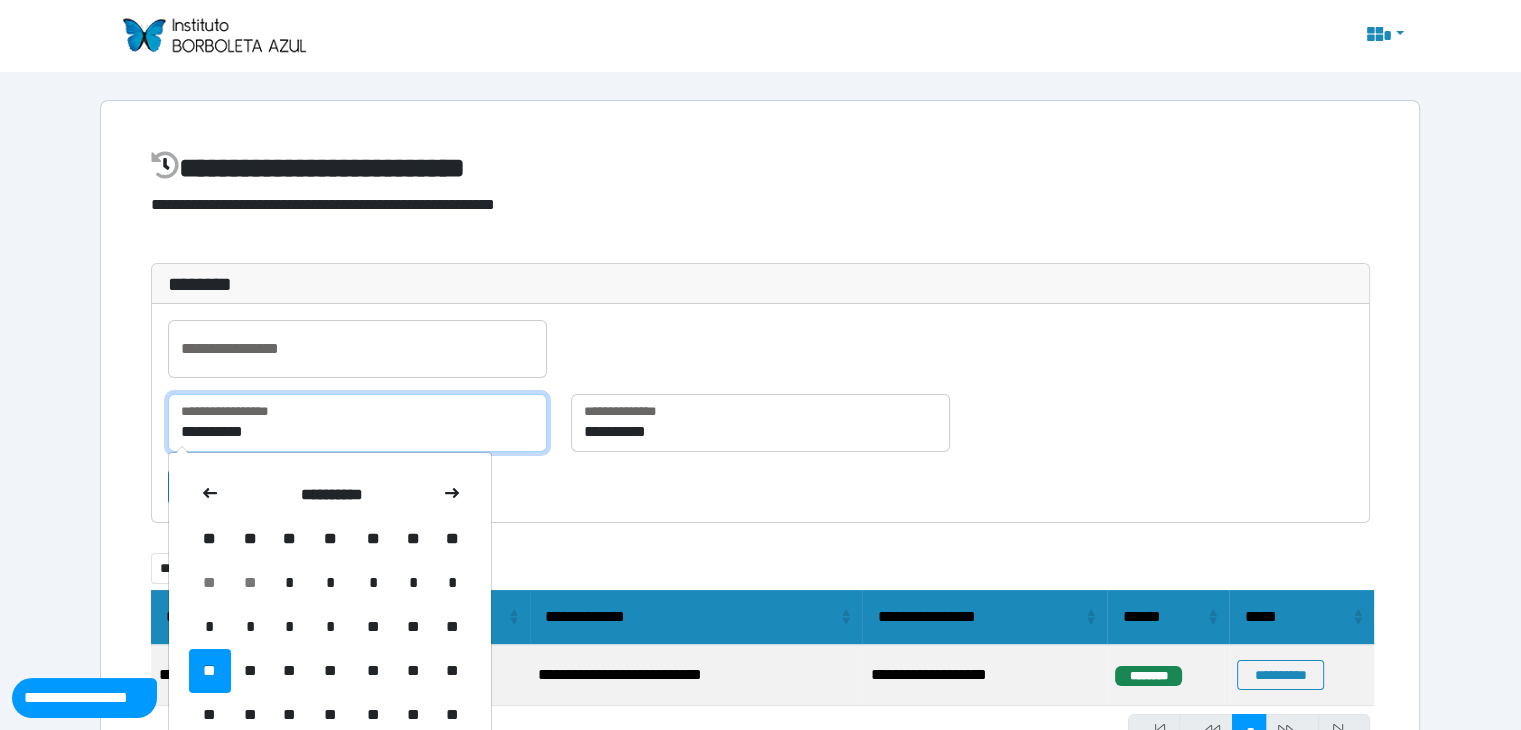 drag, startPoint x: 223, startPoint y: 423, endPoint x: 214, endPoint y: 428, distance: 10.29563 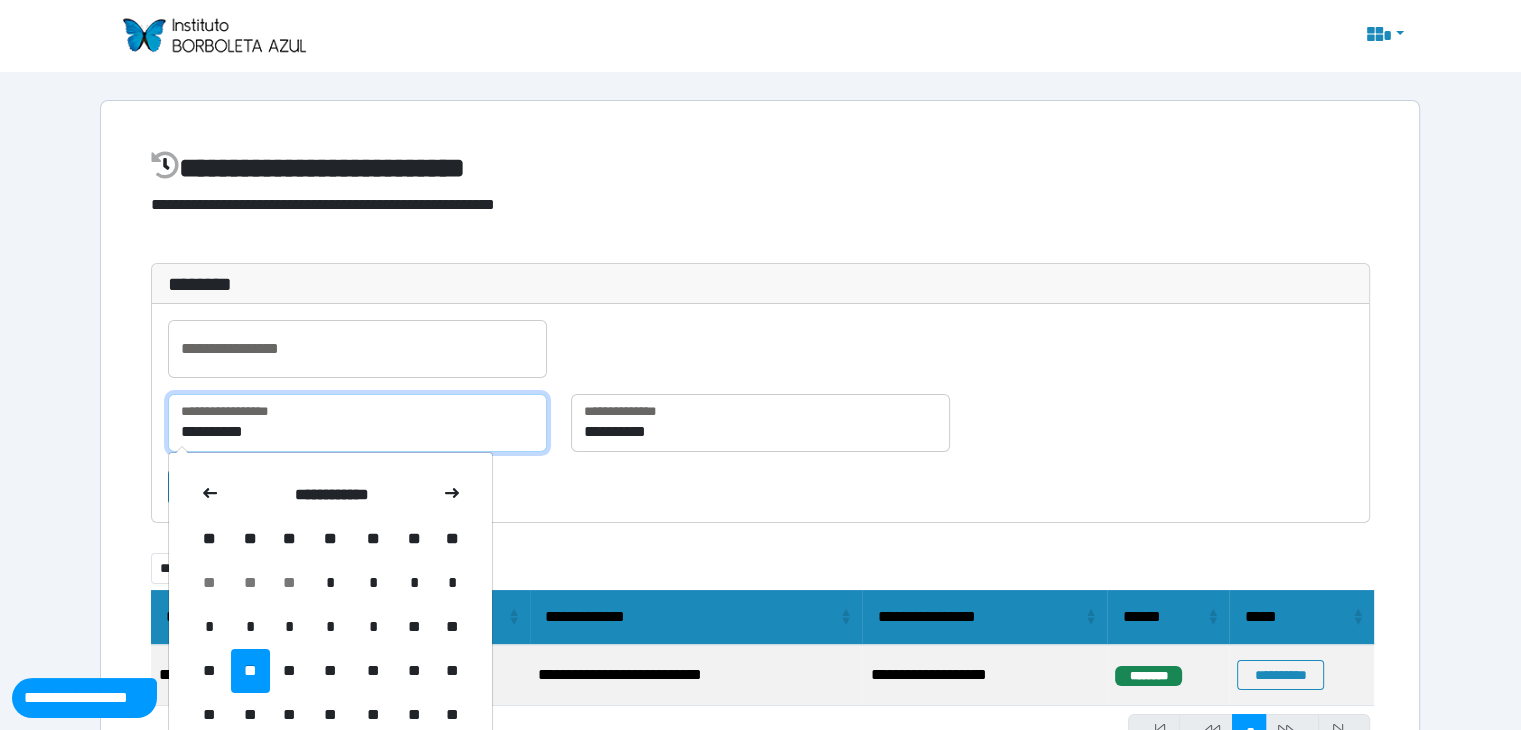 type on "**********" 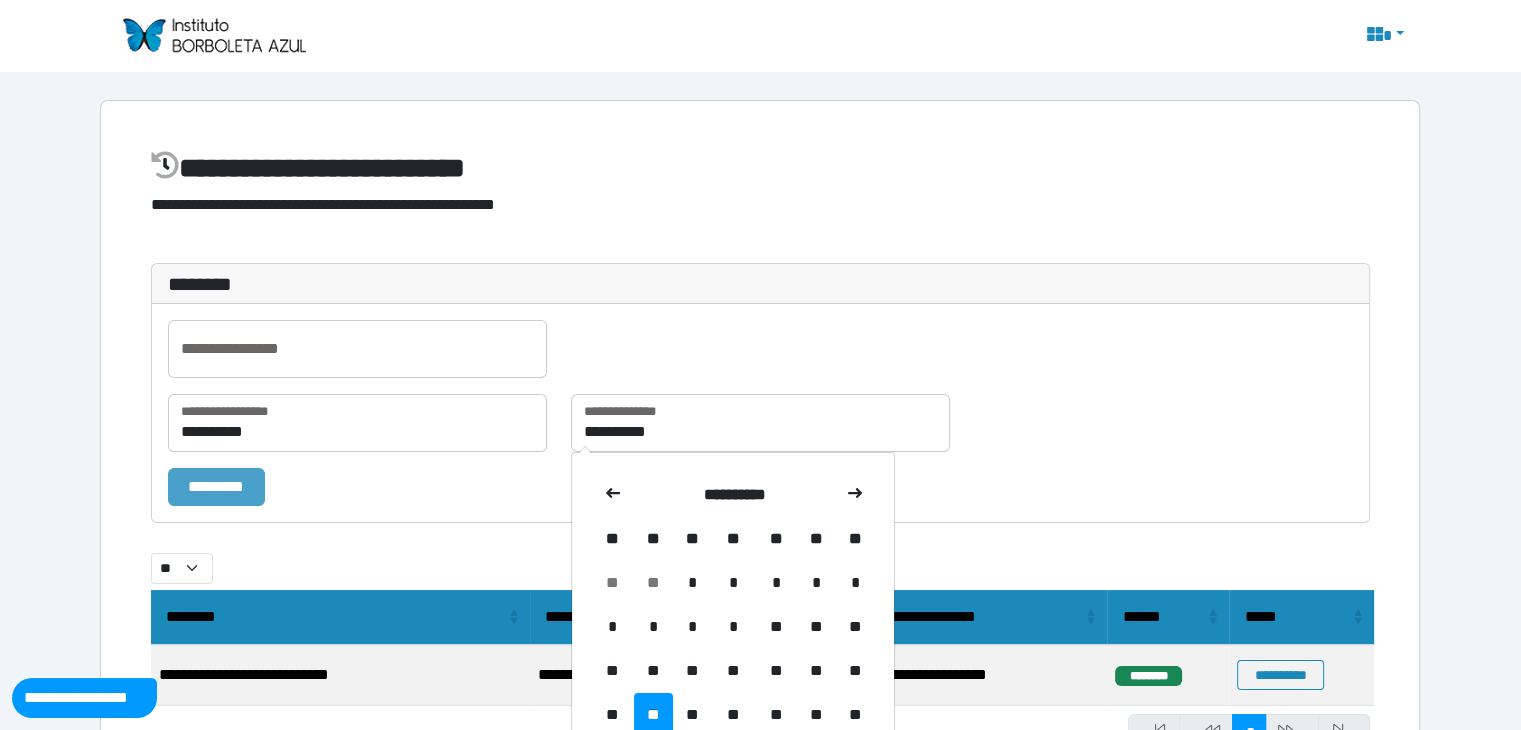 click on "*********" at bounding box center [216, 487] 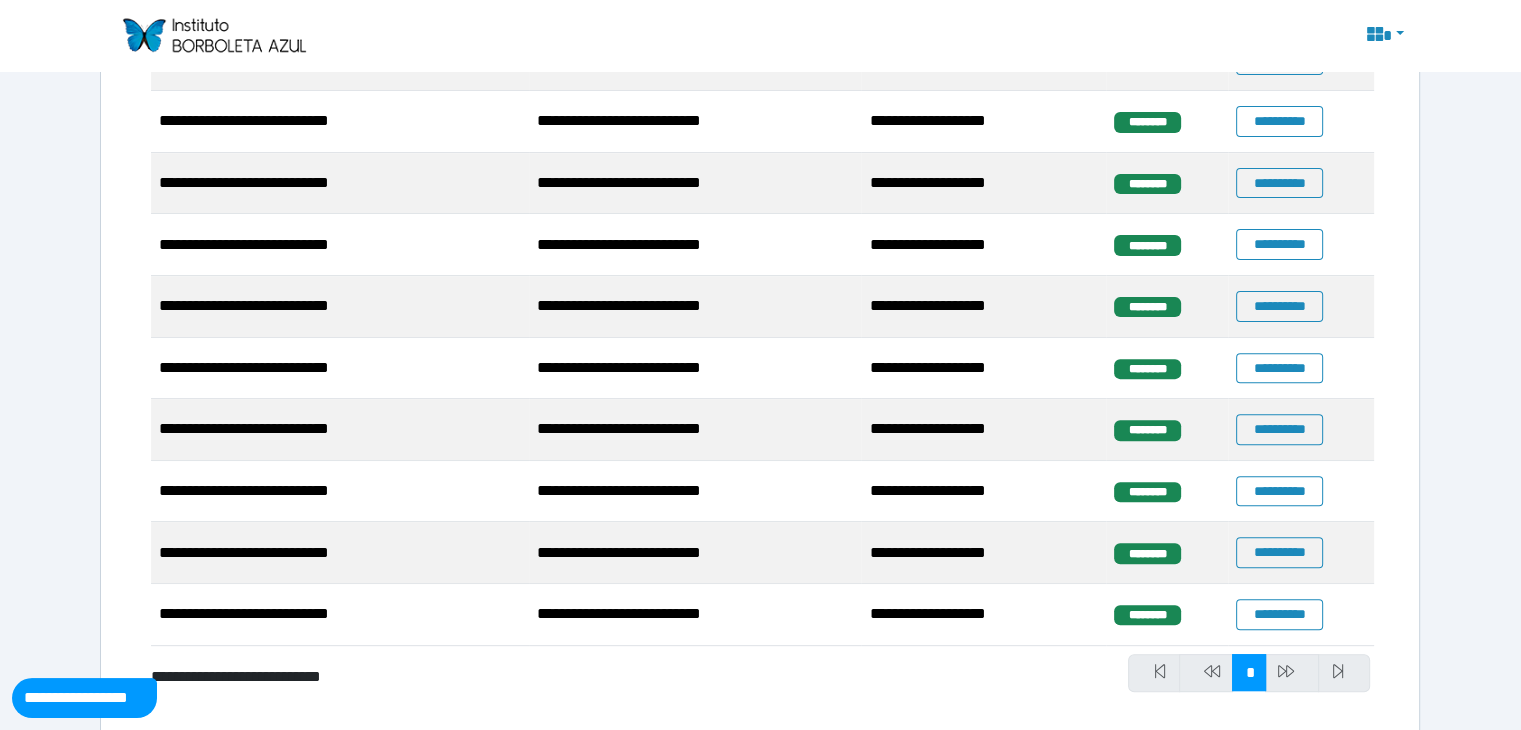 scroll, scrollTop: 662, scrollLeft: 0, axis: vertical 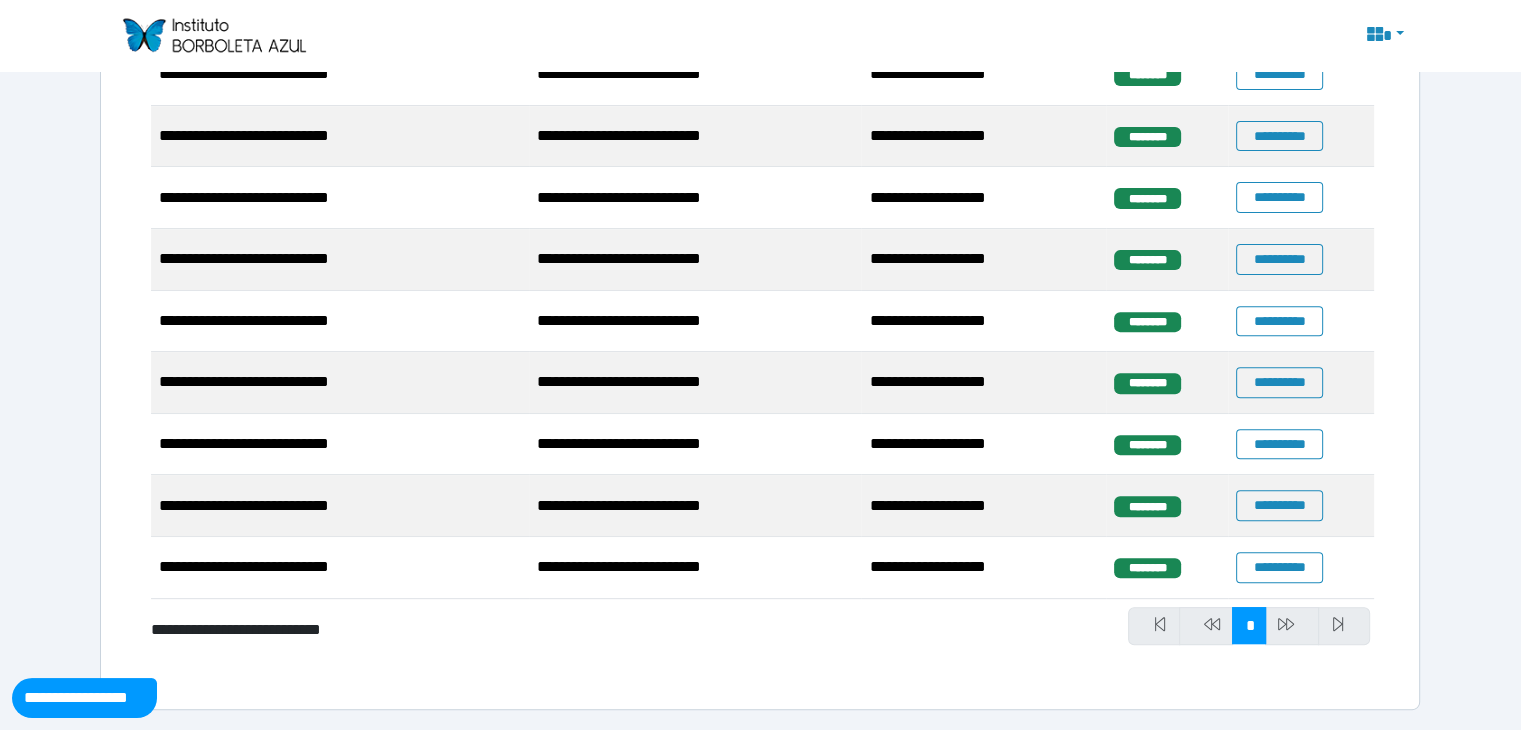 click on "**********" at bounding box center [760, 74] 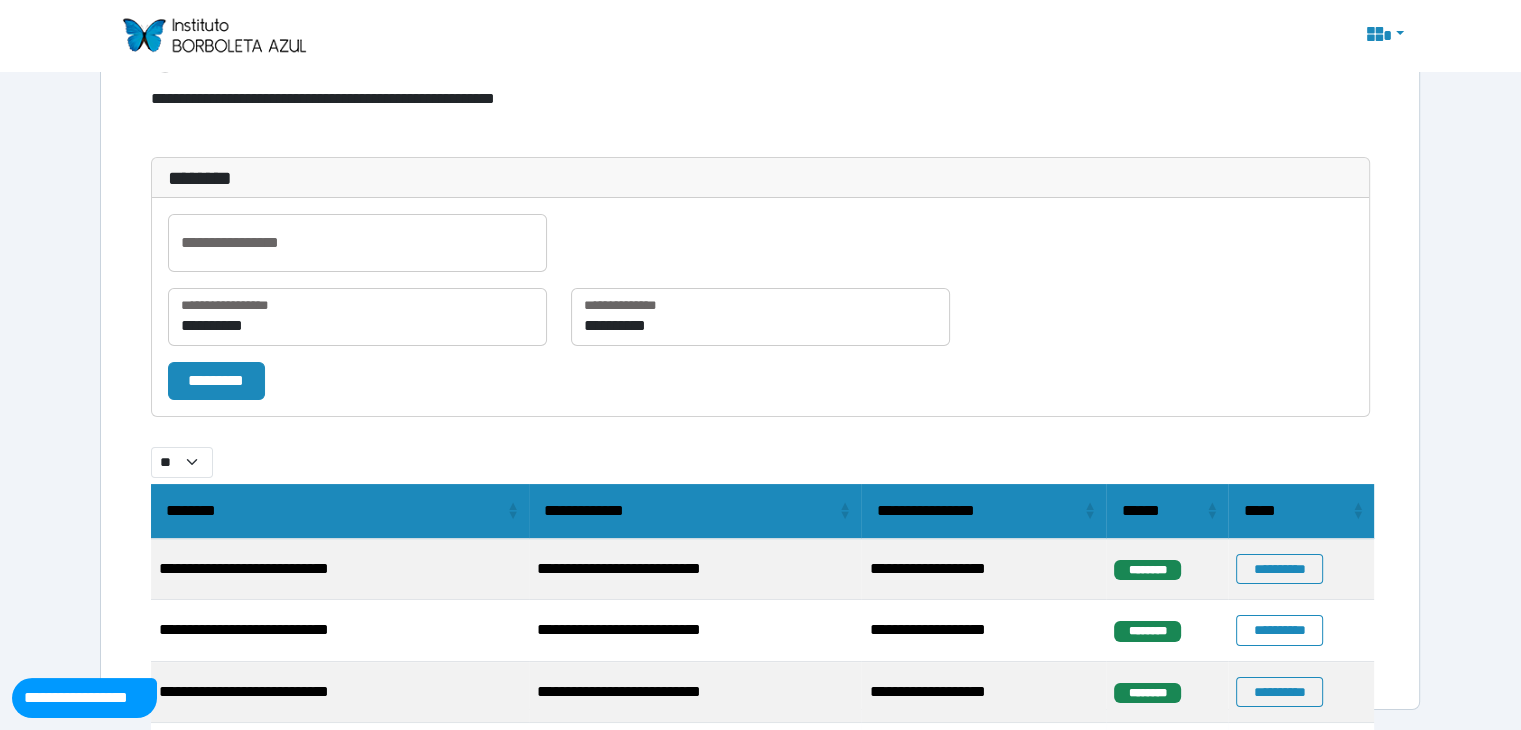 scroll, scrollTop: 662, scrollLeft: 0, axis: vertical 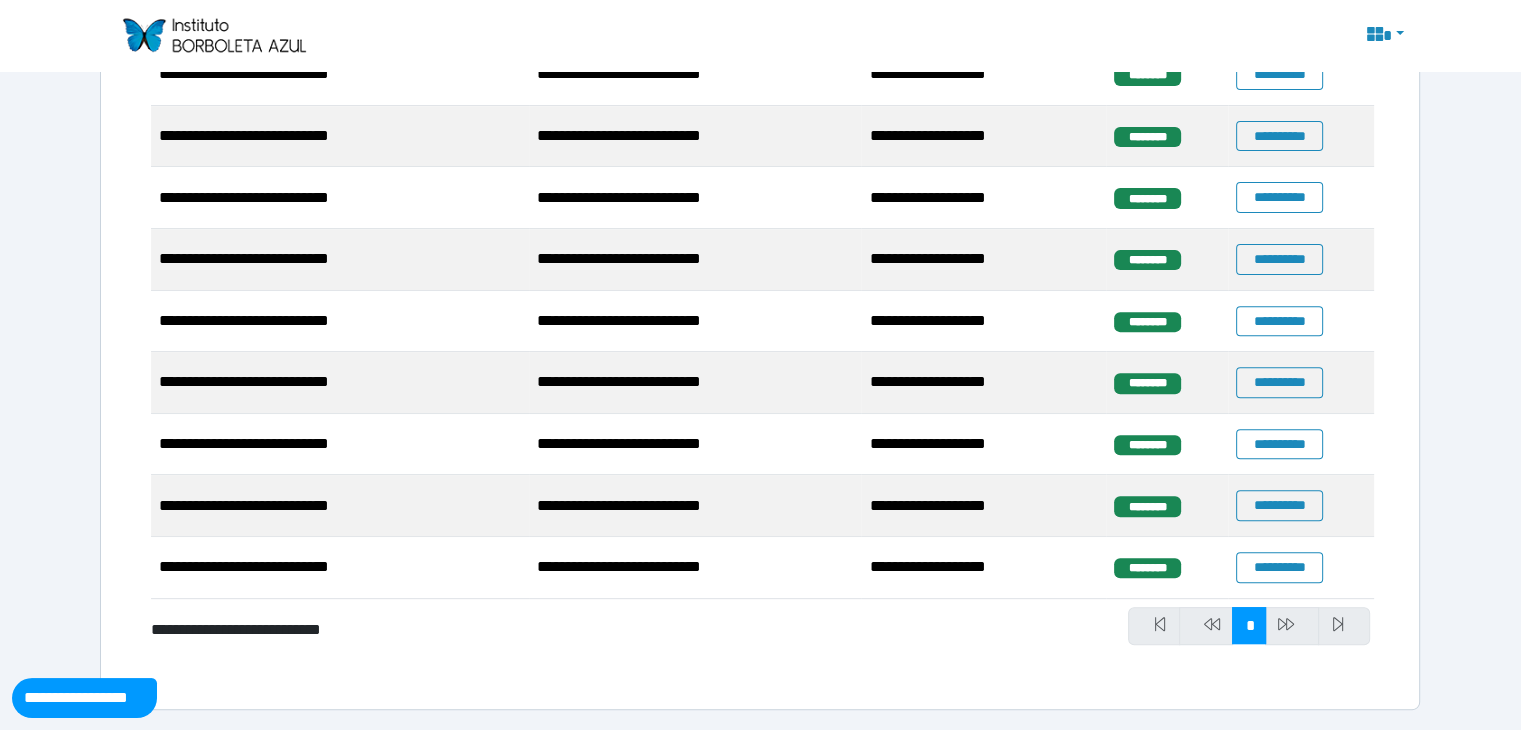 click on "**********" at bounding box center [760, 74] 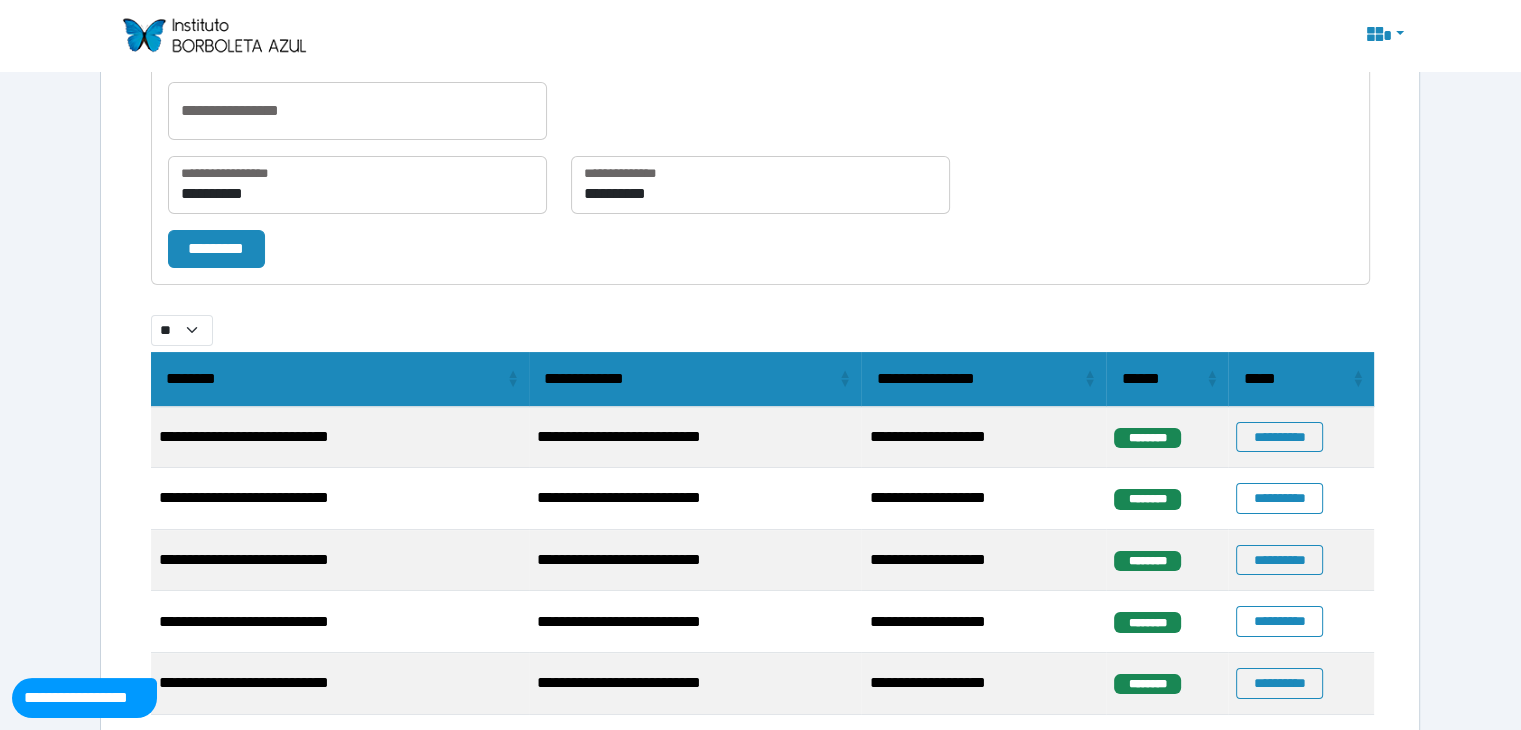 scroll, scrollTop: 163, scrollLeft: 0, axis: vertical 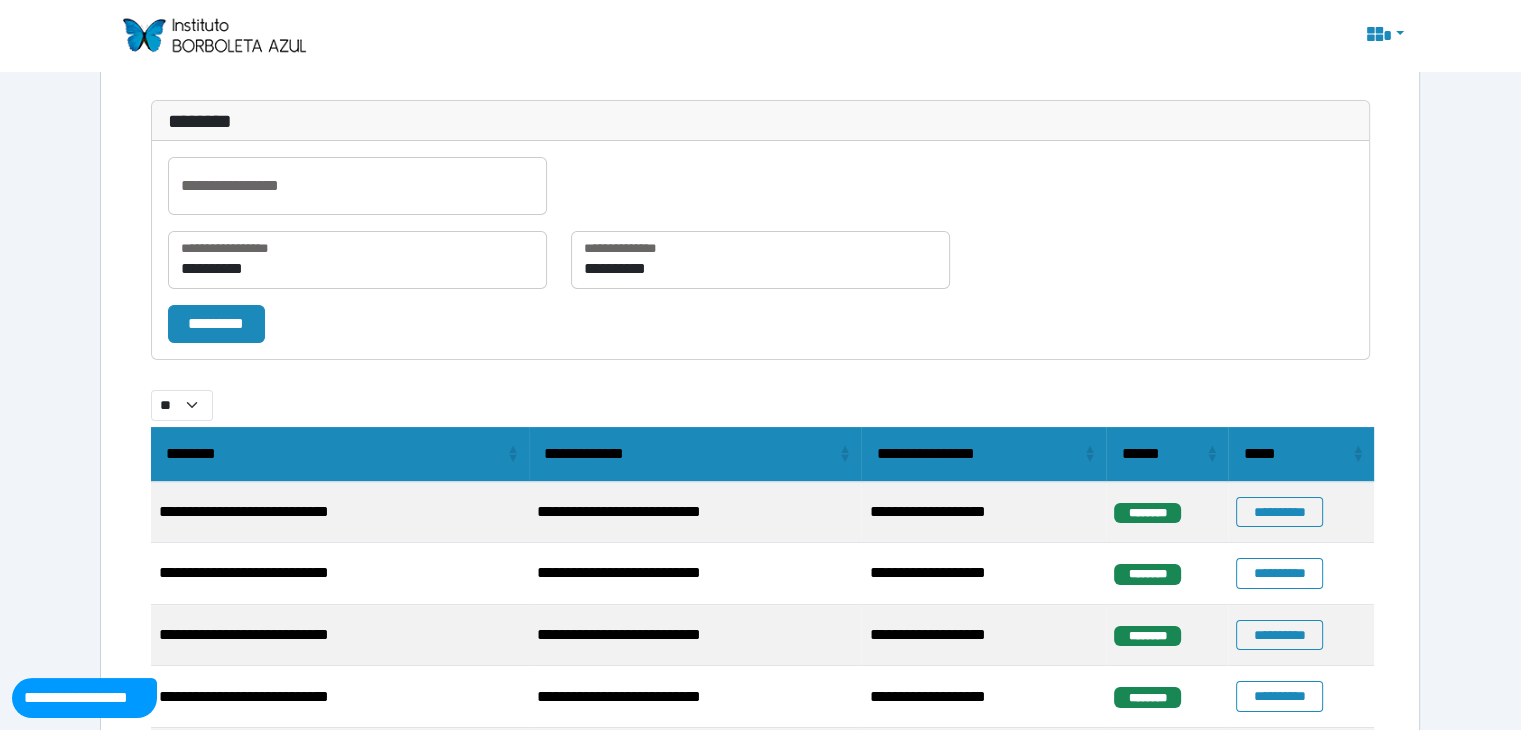 click on "**********" at bounding box center (760, 35) 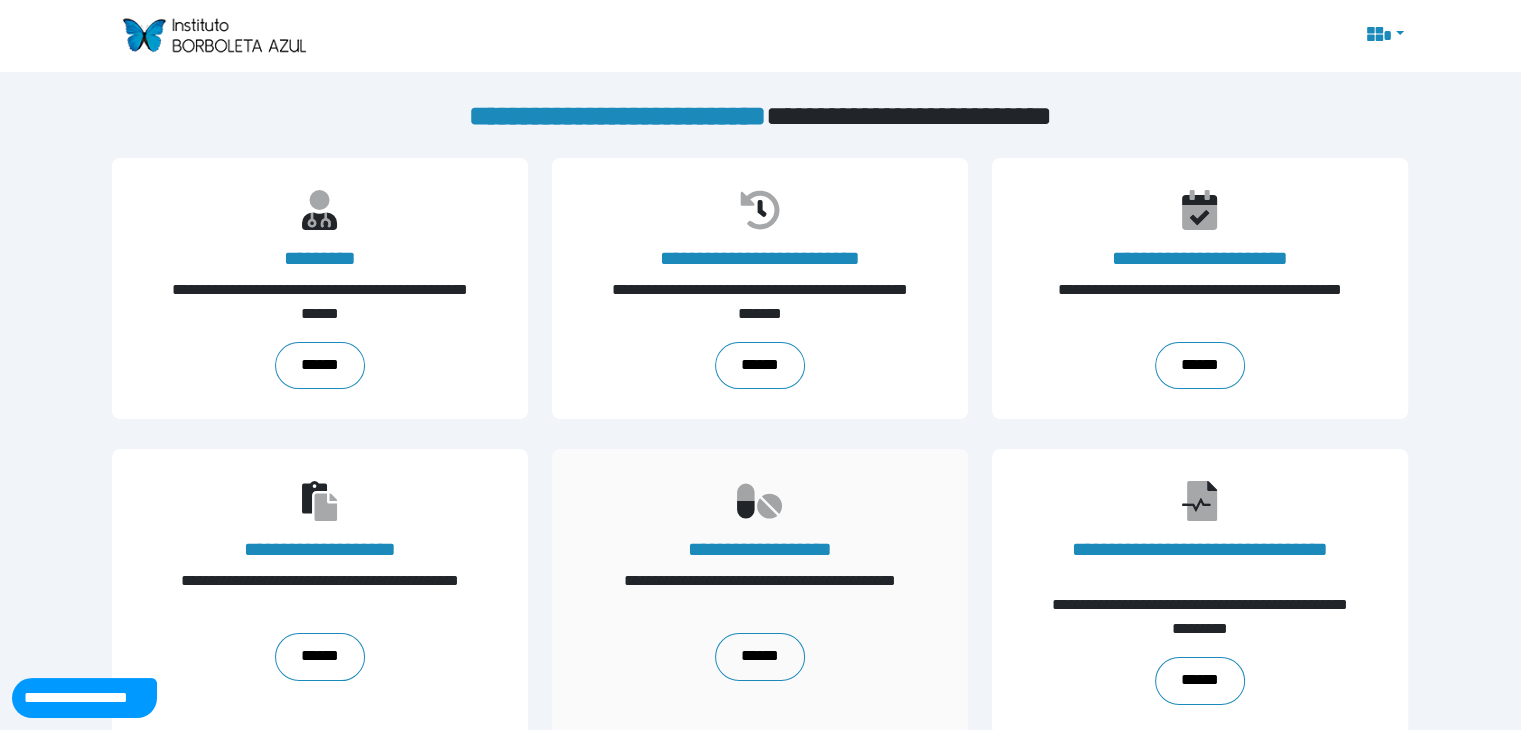 scroll, scrollTop: 0, scrollLeft: 0, axis: both 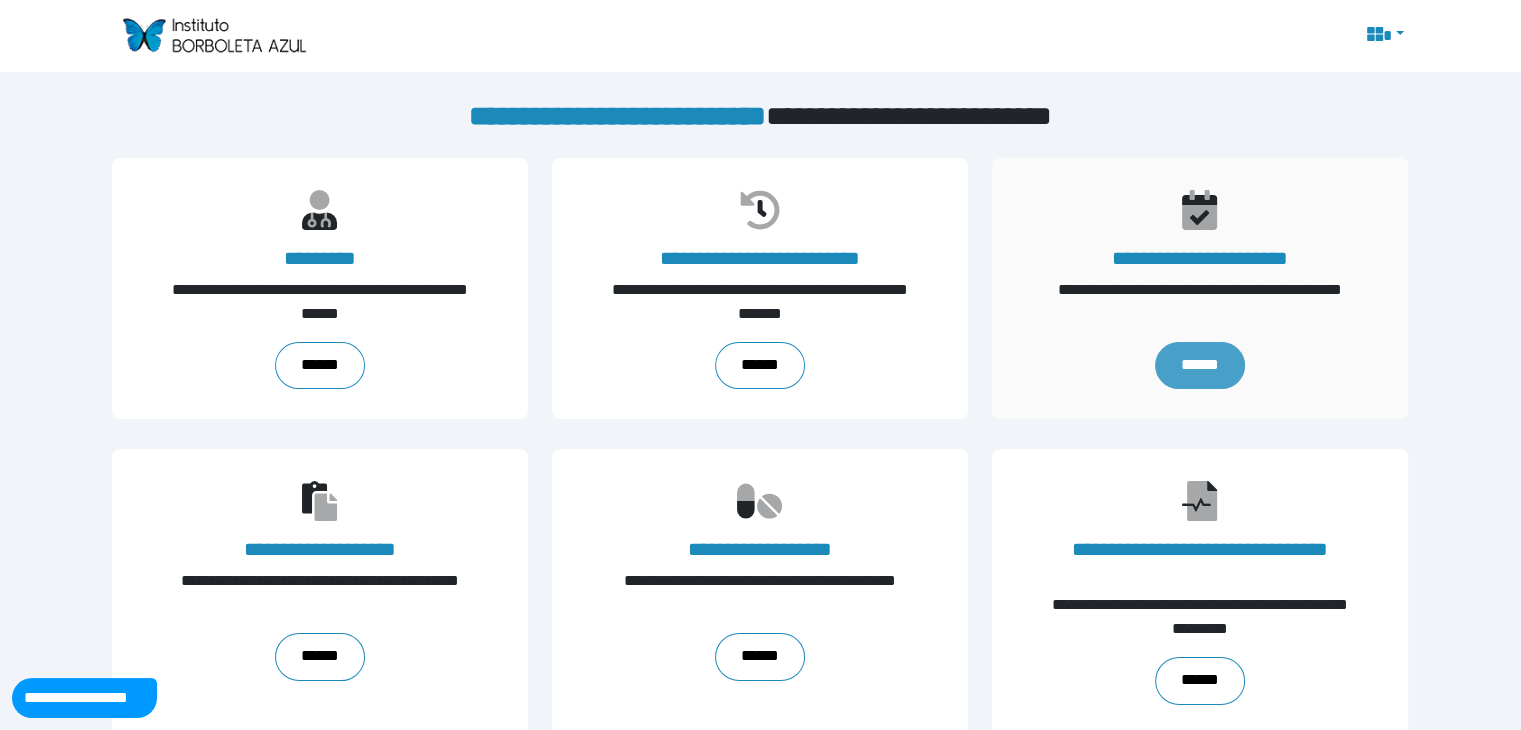 click on "******" at bounding box center [1200, 366] 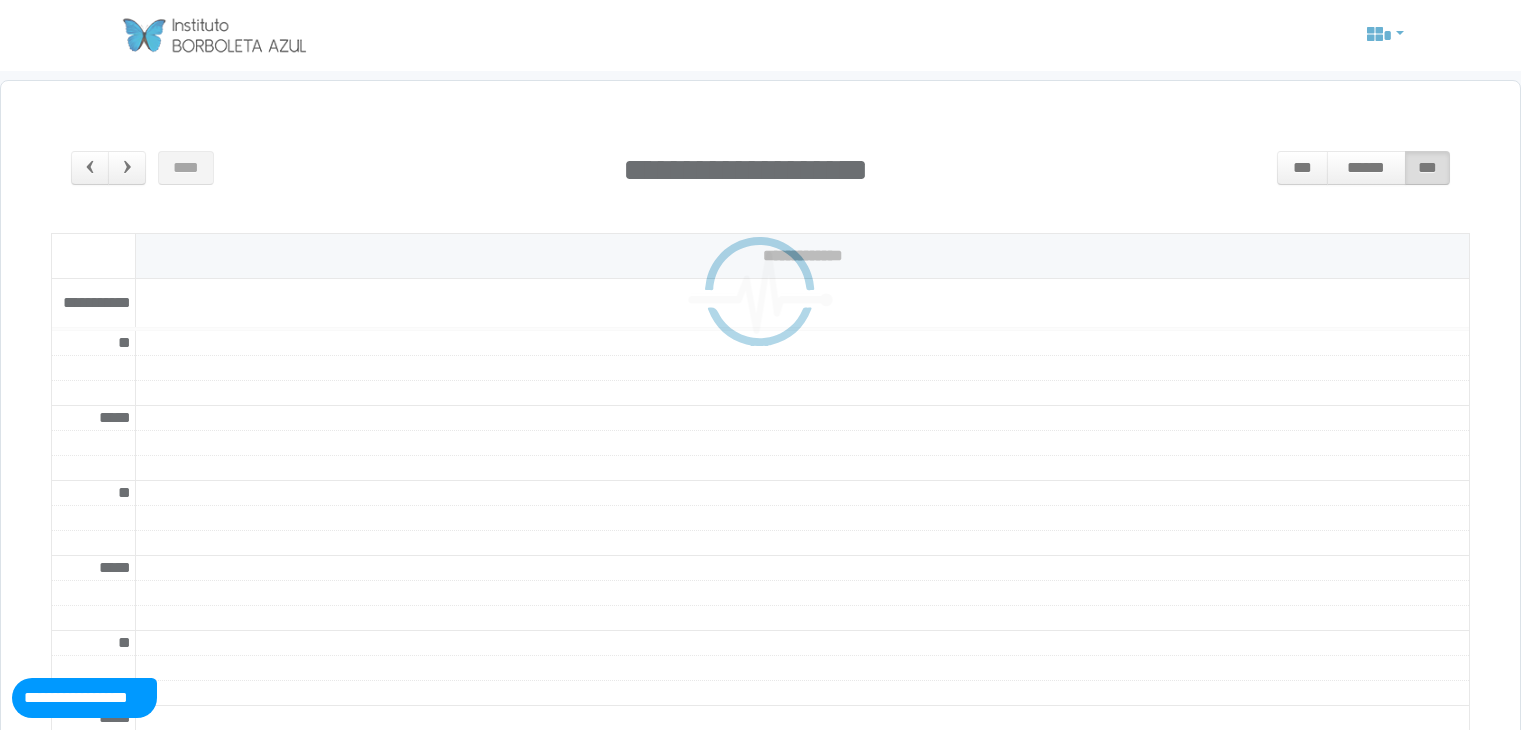 scroll, scrollTop: 0, scrollLeft: 0, axis: both 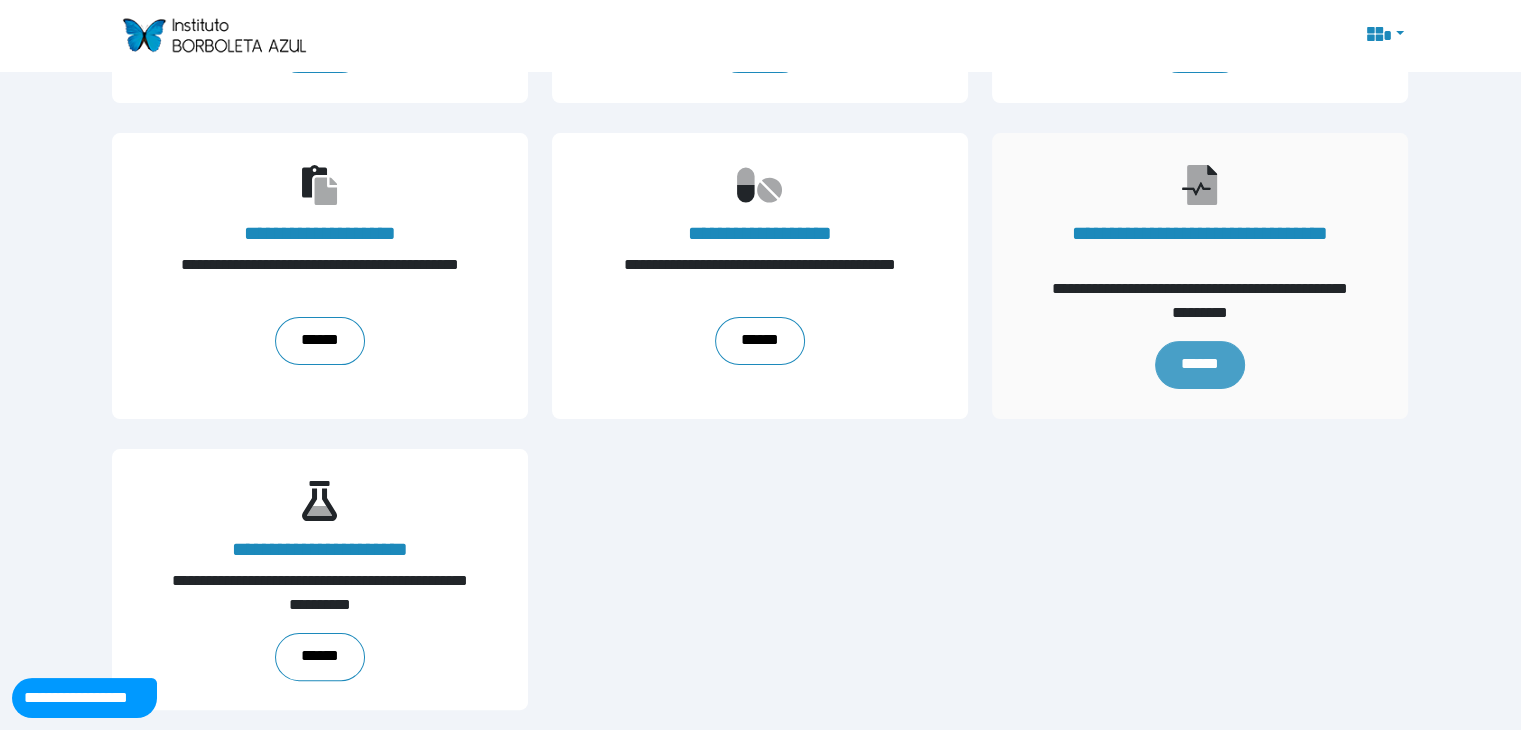 click on "******" at bounding box center (1200, 365) 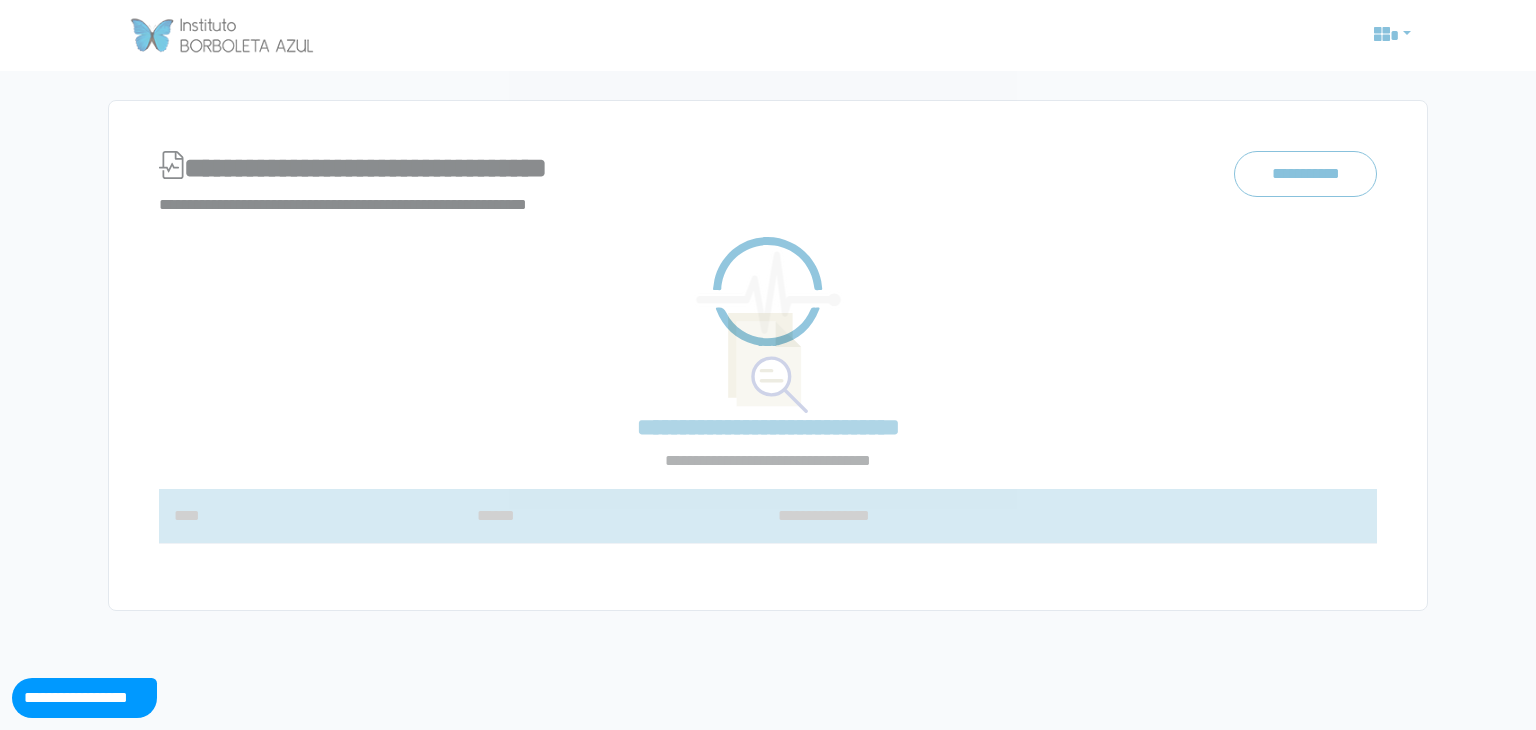 scroll, scrollTop: 0, scrollLeft: 0, axis: both 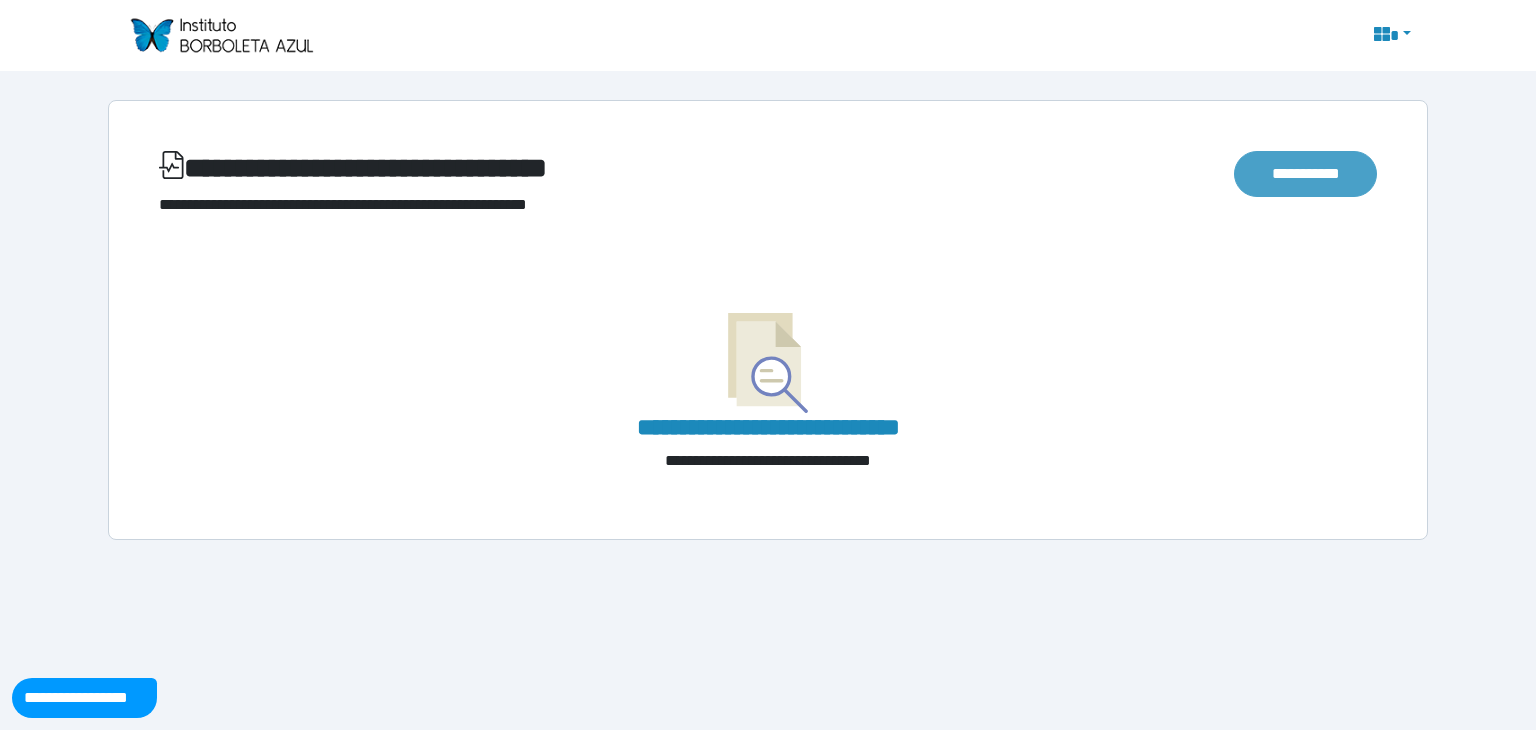 click on "**********" at bounding box center [1305, 174] 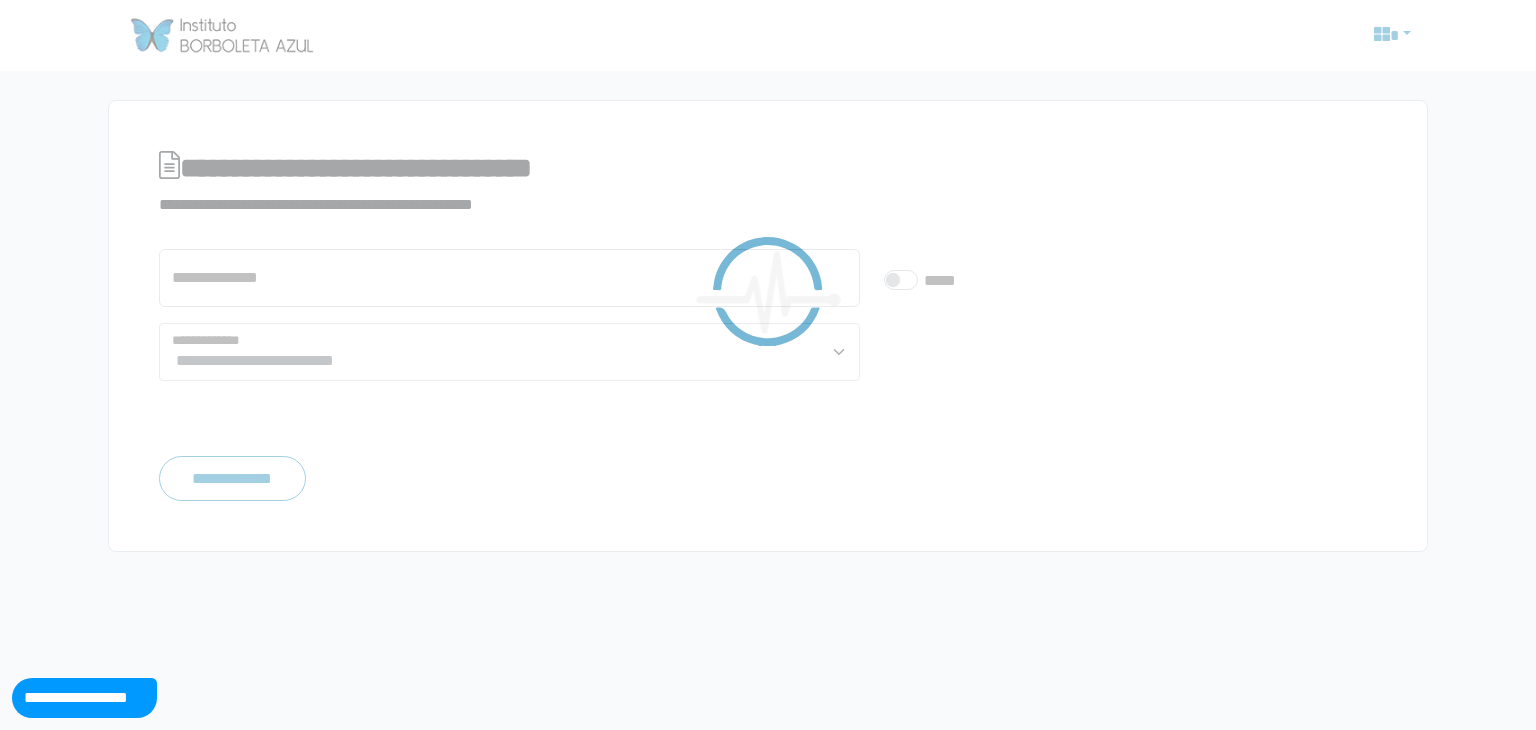 scroll, scrollTop: 0, scrollLeft: 0, axis: both 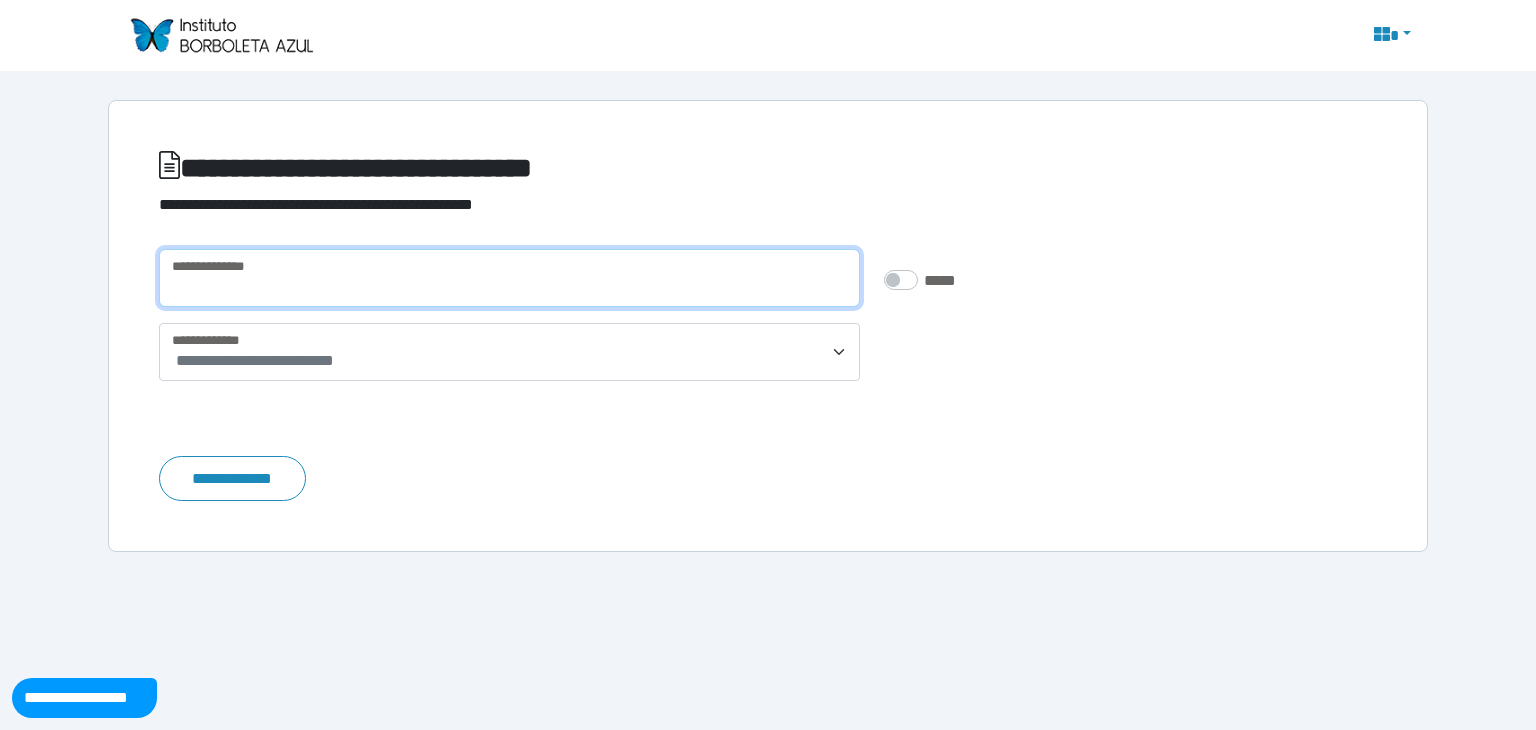 click at bounding box center [509, 278] 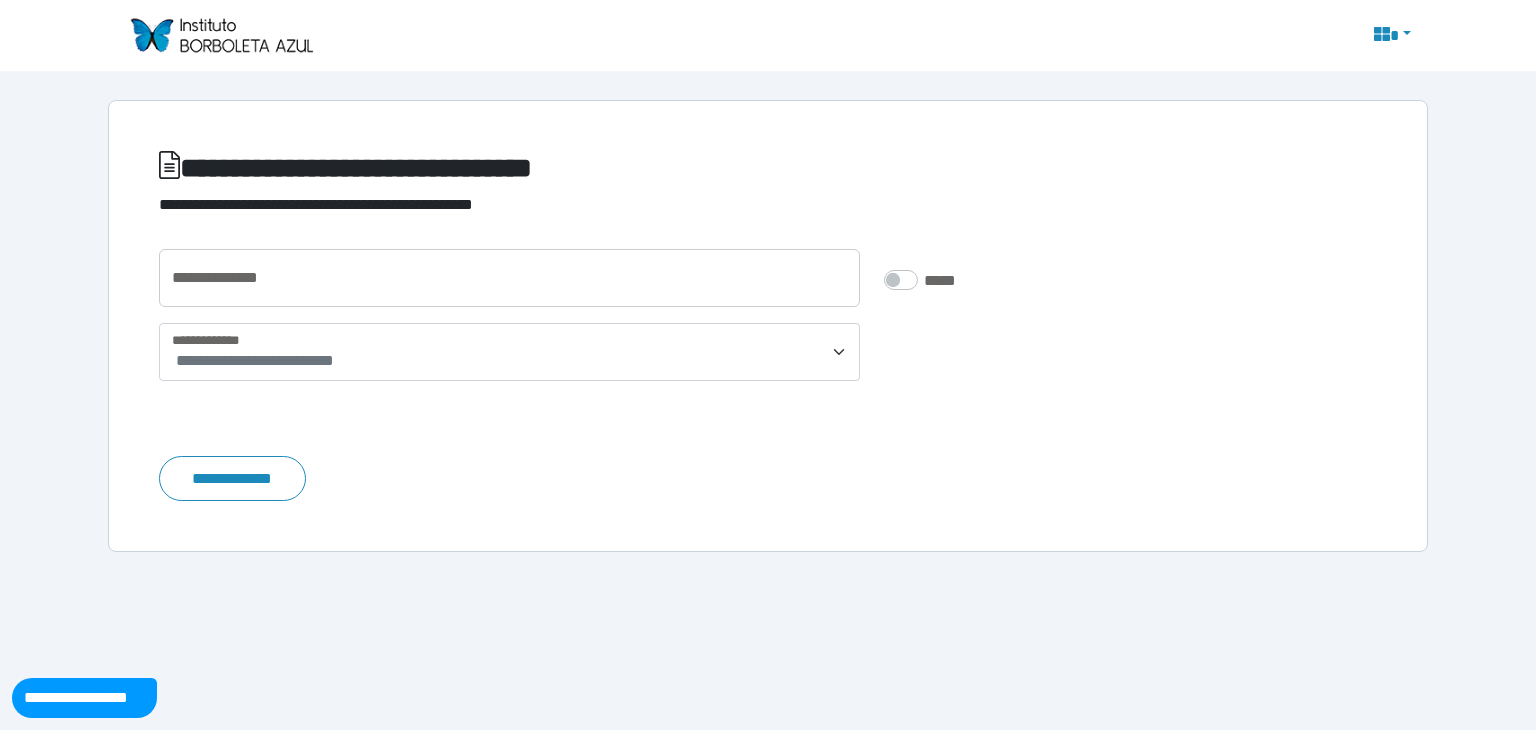 click on "**********" at bounding box center [768, 375] 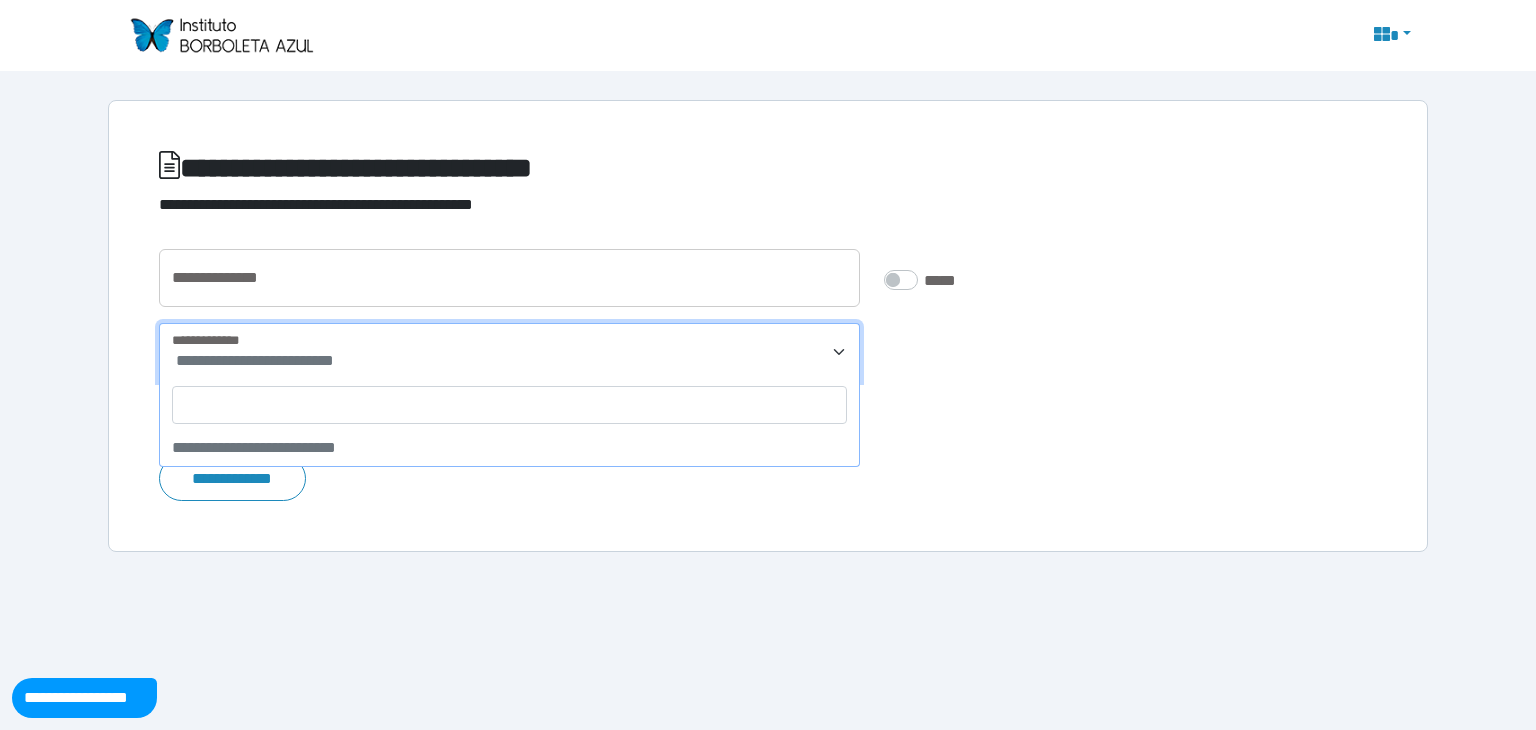click on "**********" at bounding box center (509, 352) 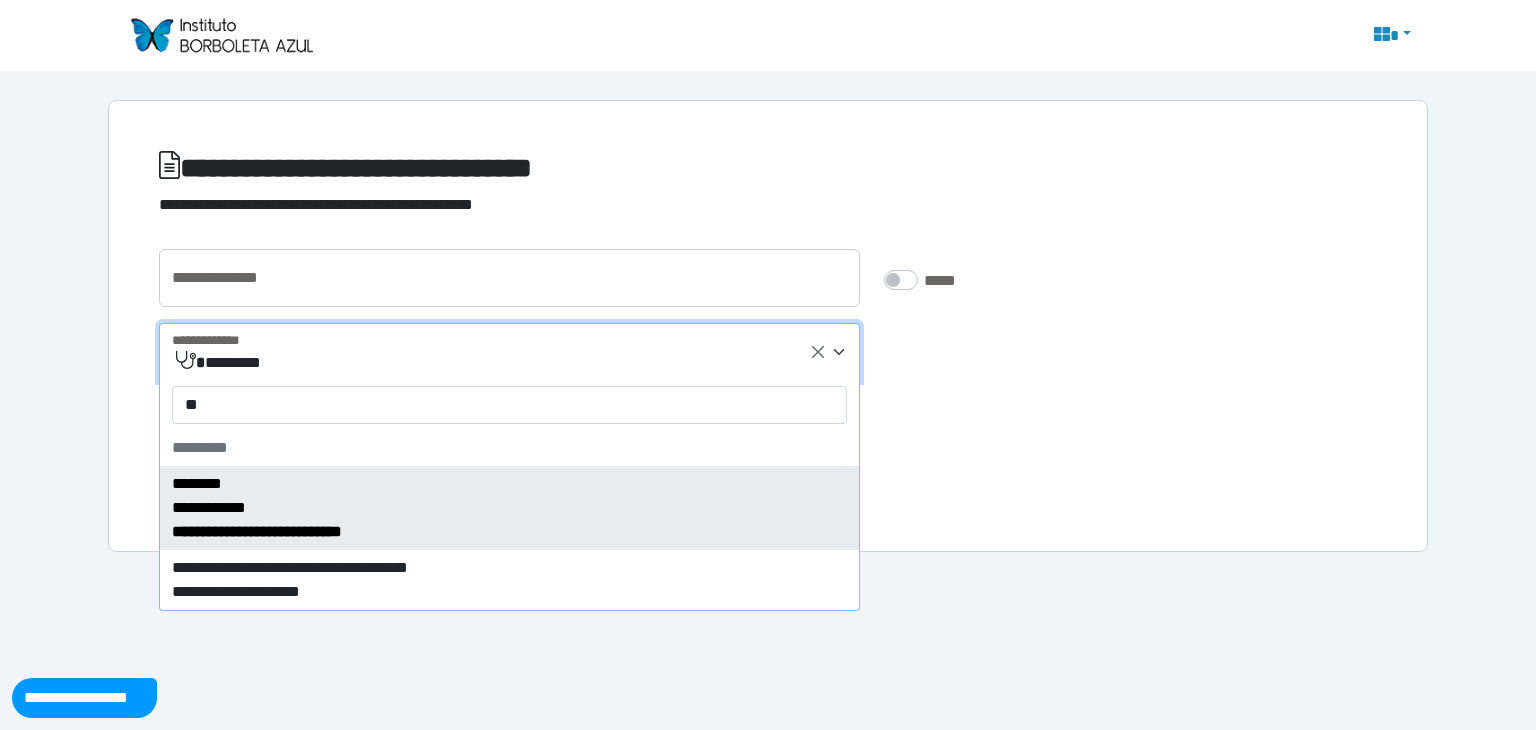type on "*" 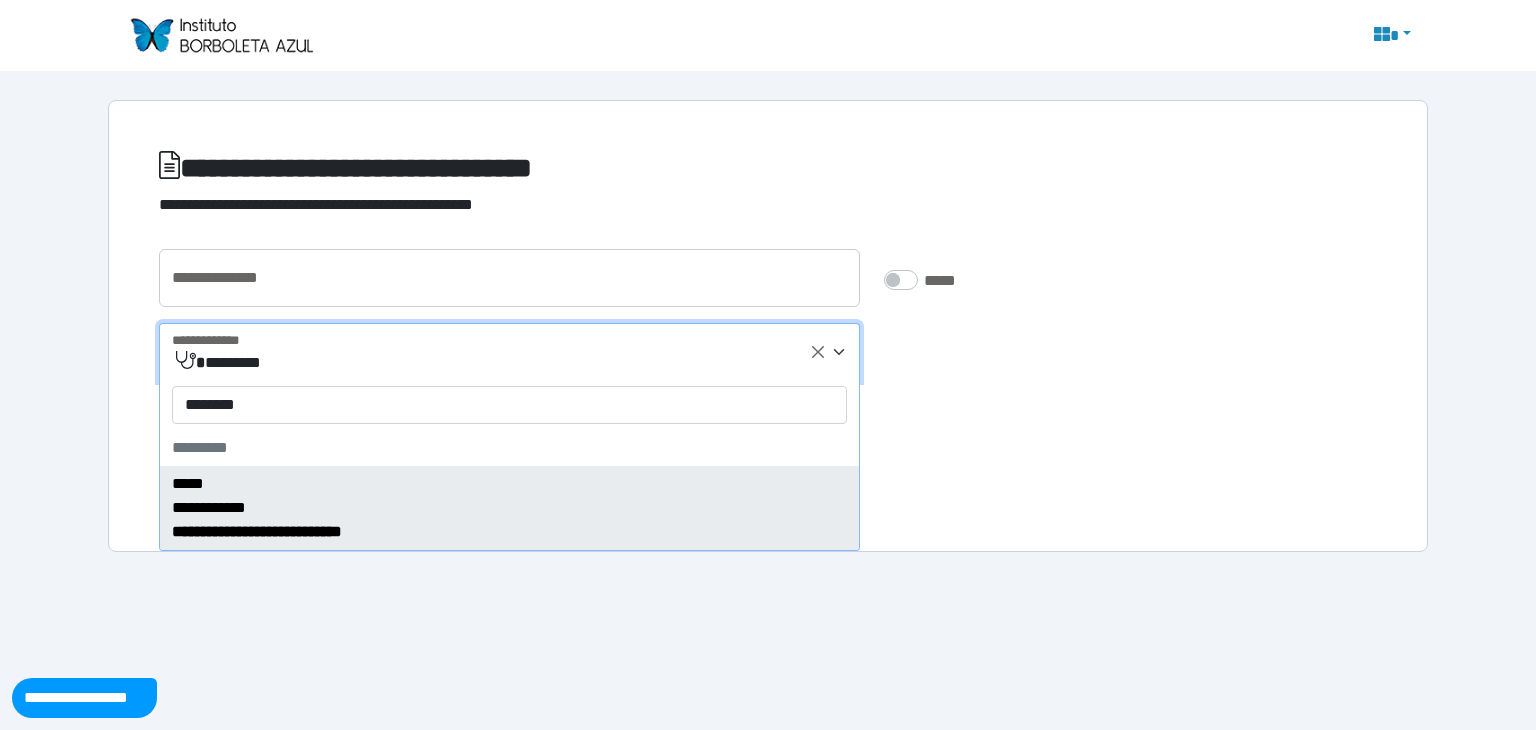 type on "*********" 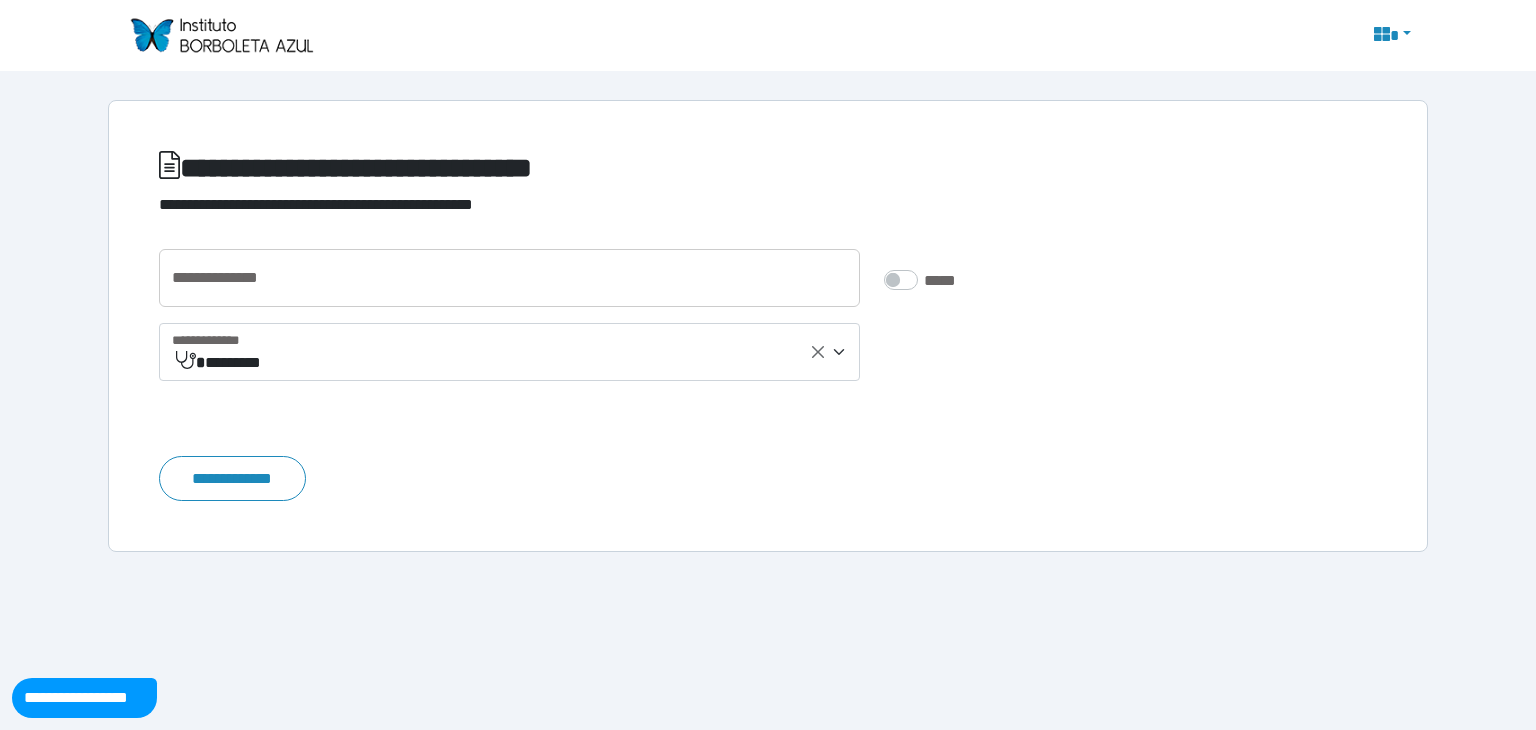 click at bounding box center [221, 35] 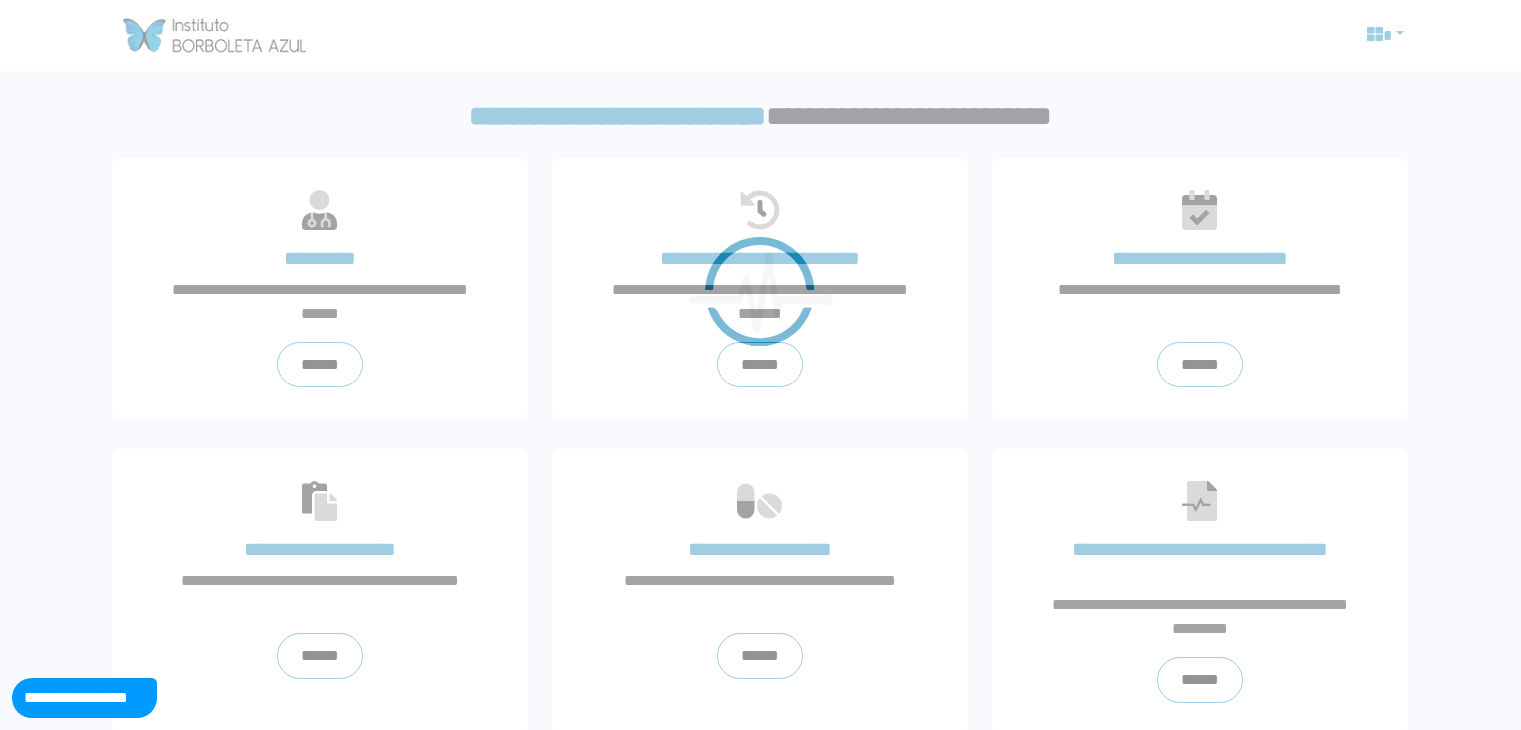scroll, scrollTop: 0, scrollLeft: 0, axis: both 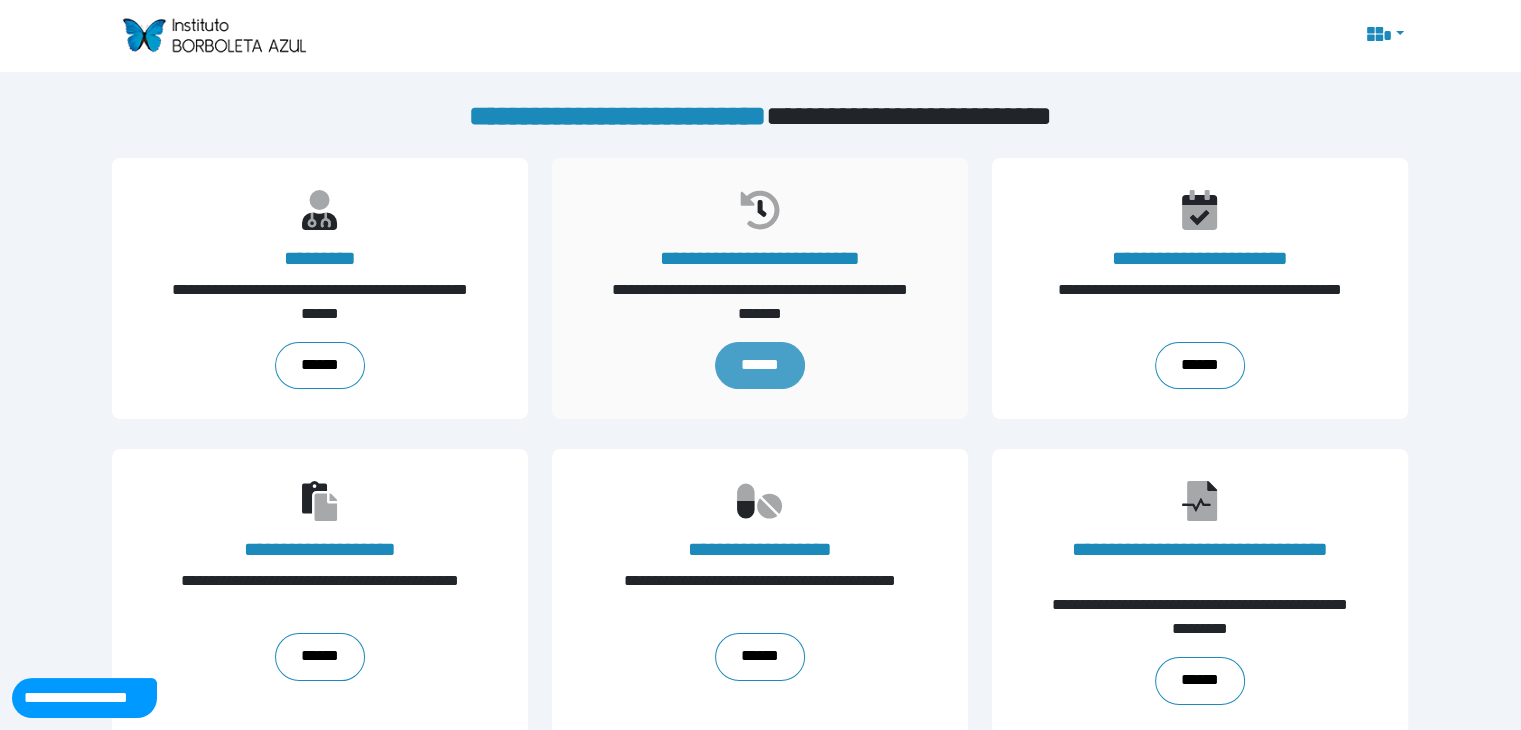 click on "******" at bounding box center (760, 366) 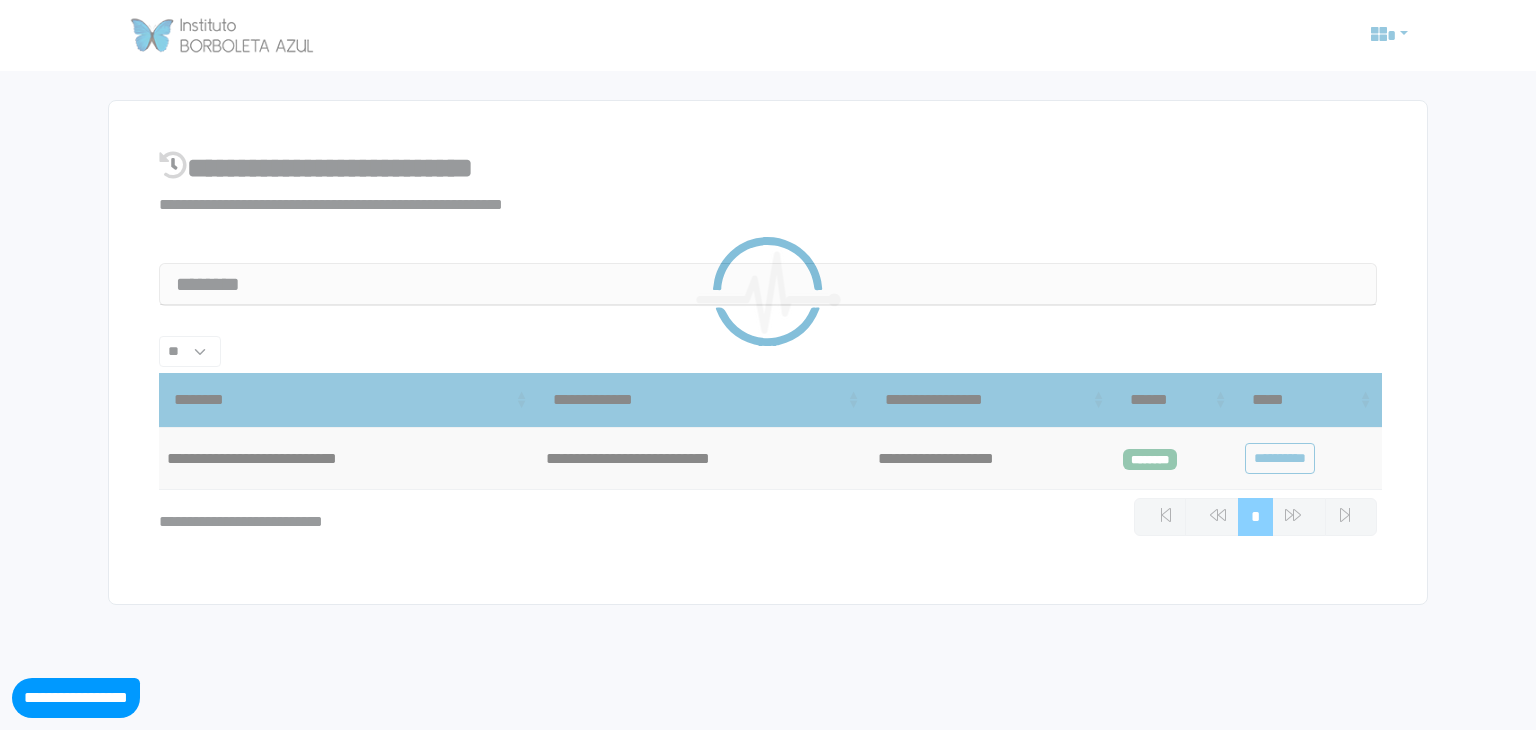 select on "**" 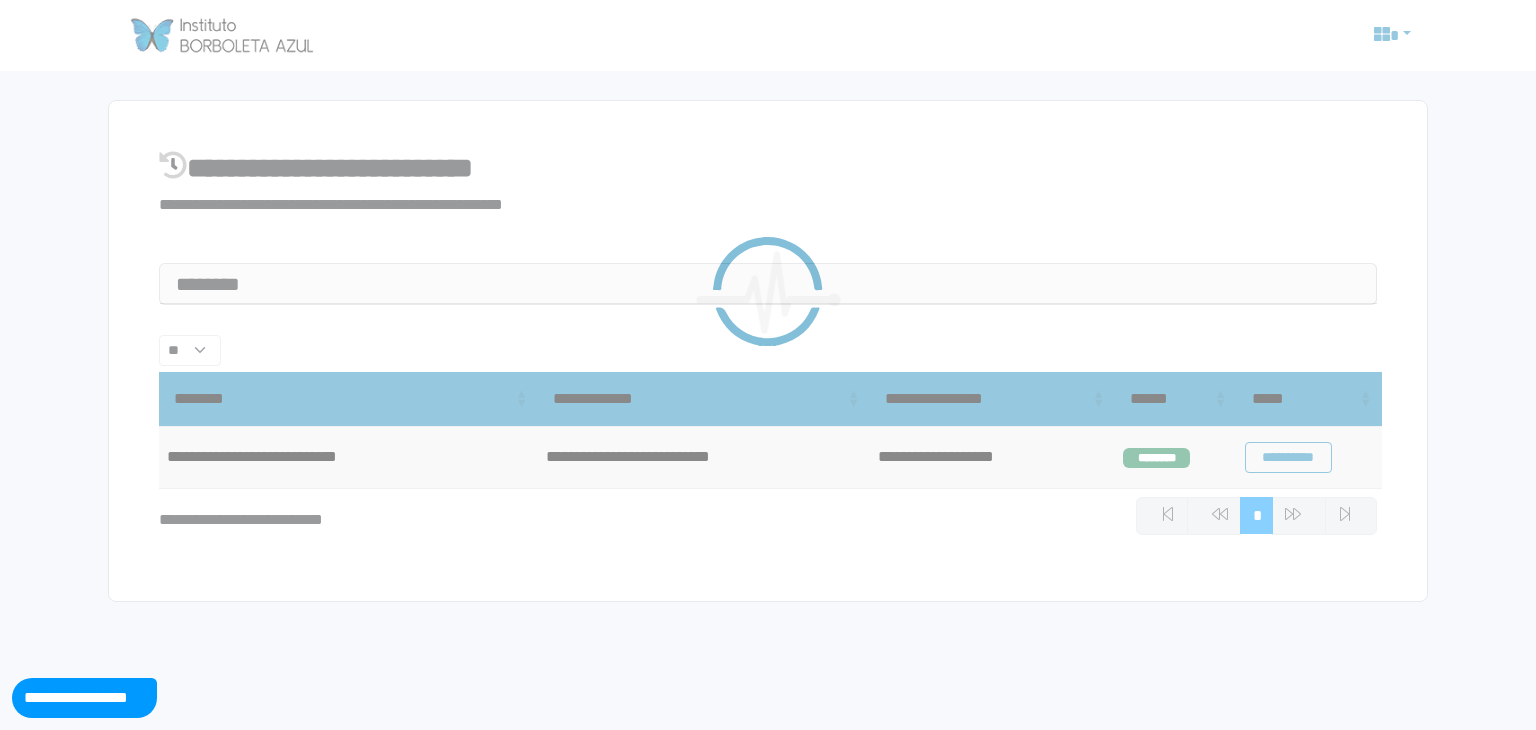 scroll, scrollTop: 0, scrollLeft: 0, axis: both 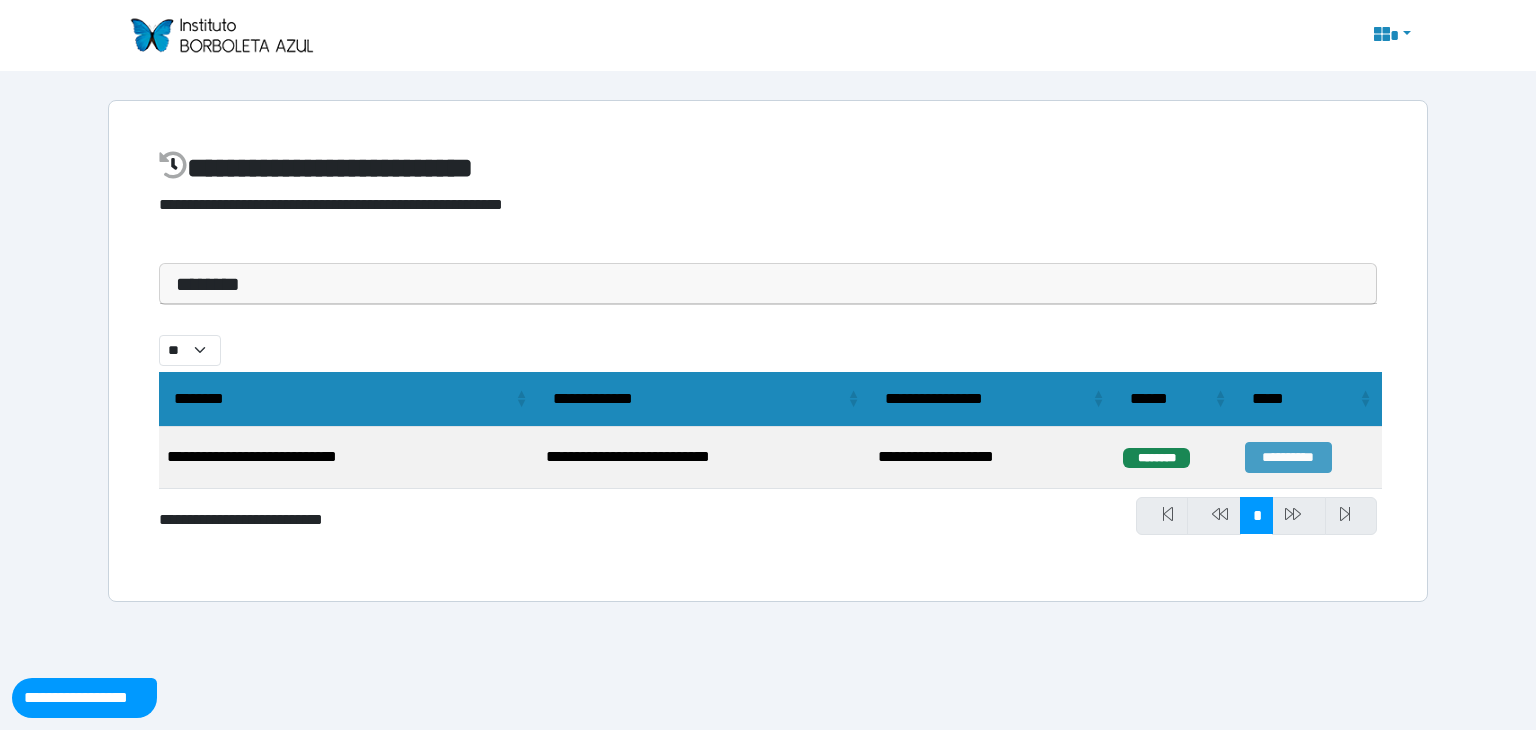 click on "**********" at bounding box center (1288, 457) 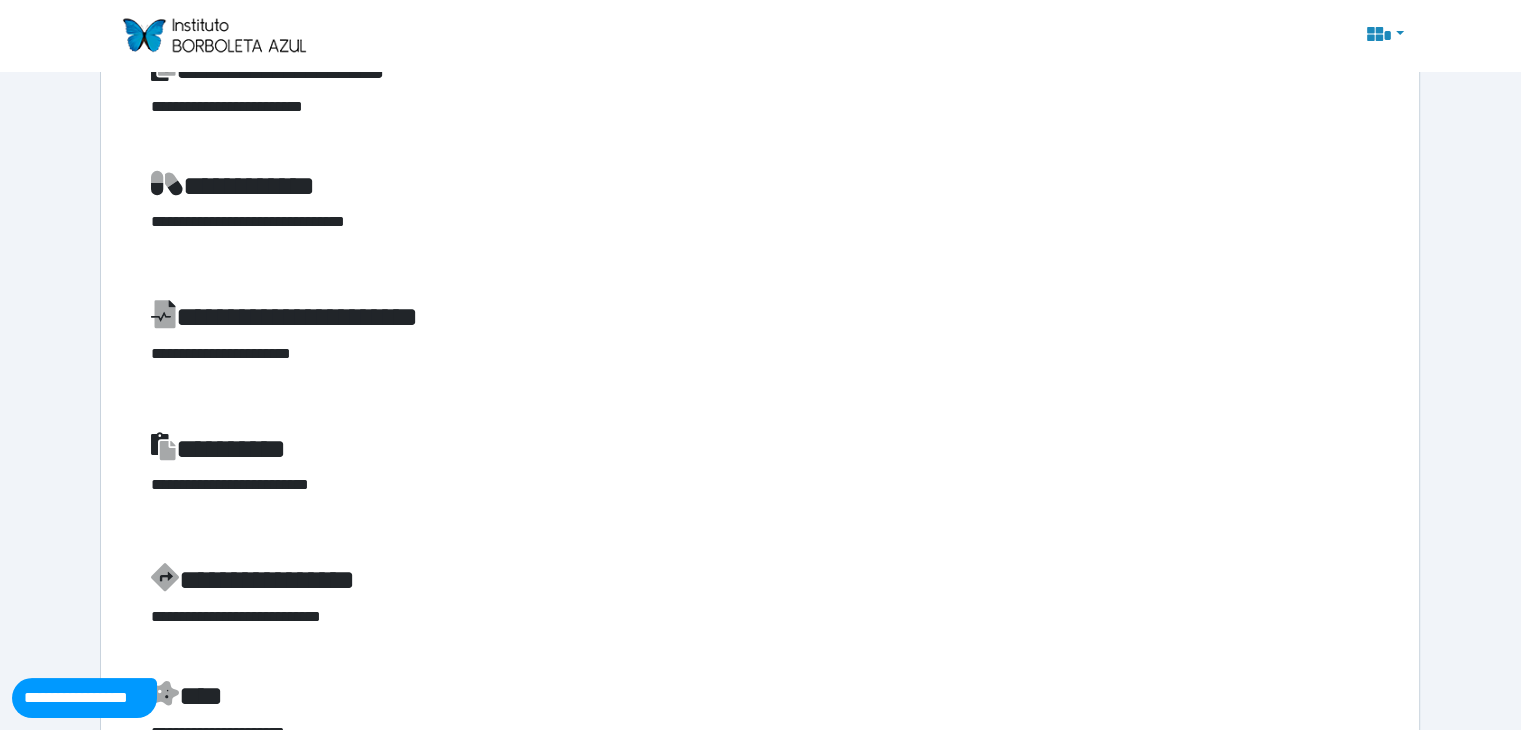 scroll, scrollTop: 376, scrollLeft: 0, axis: vertical 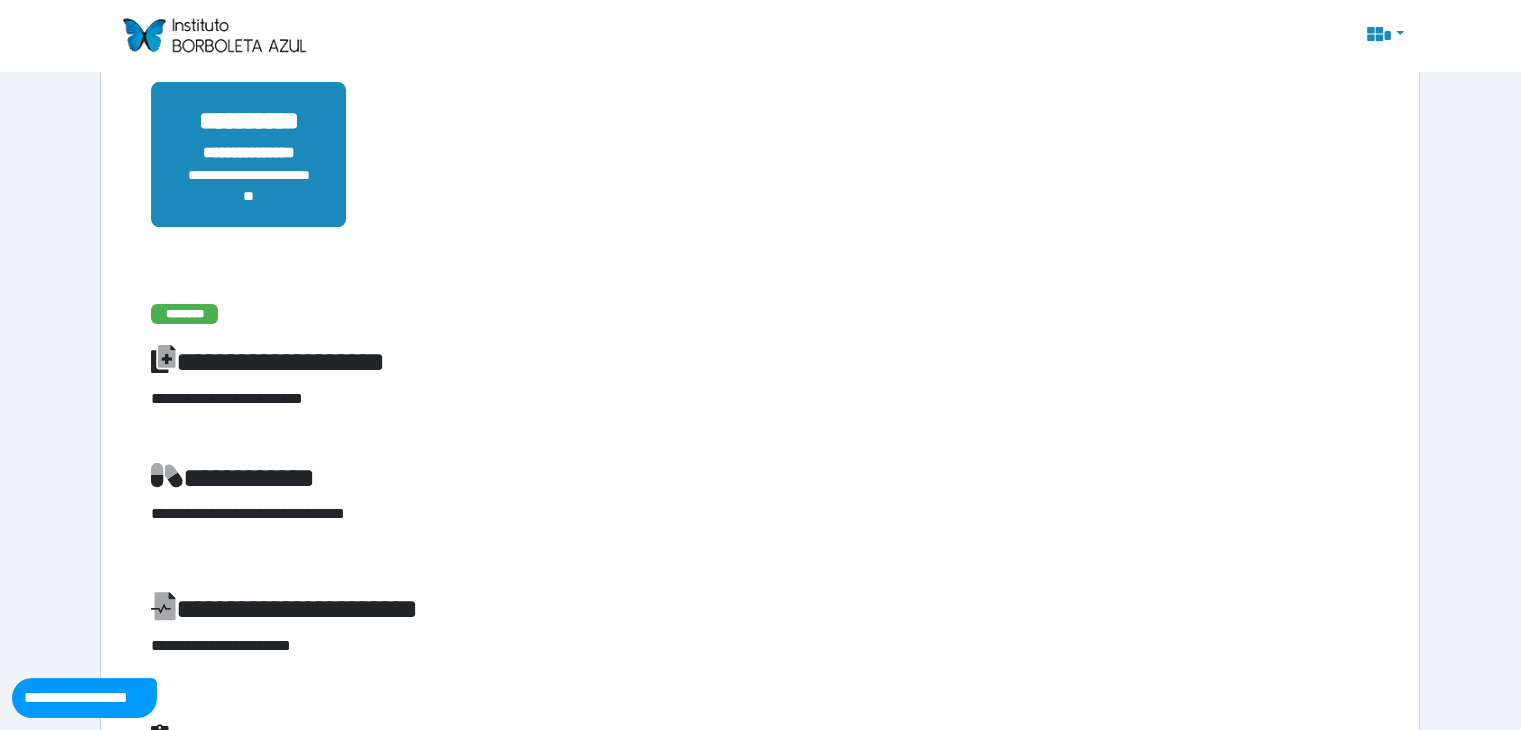 click on "**********" at bounding box center (248, 186) 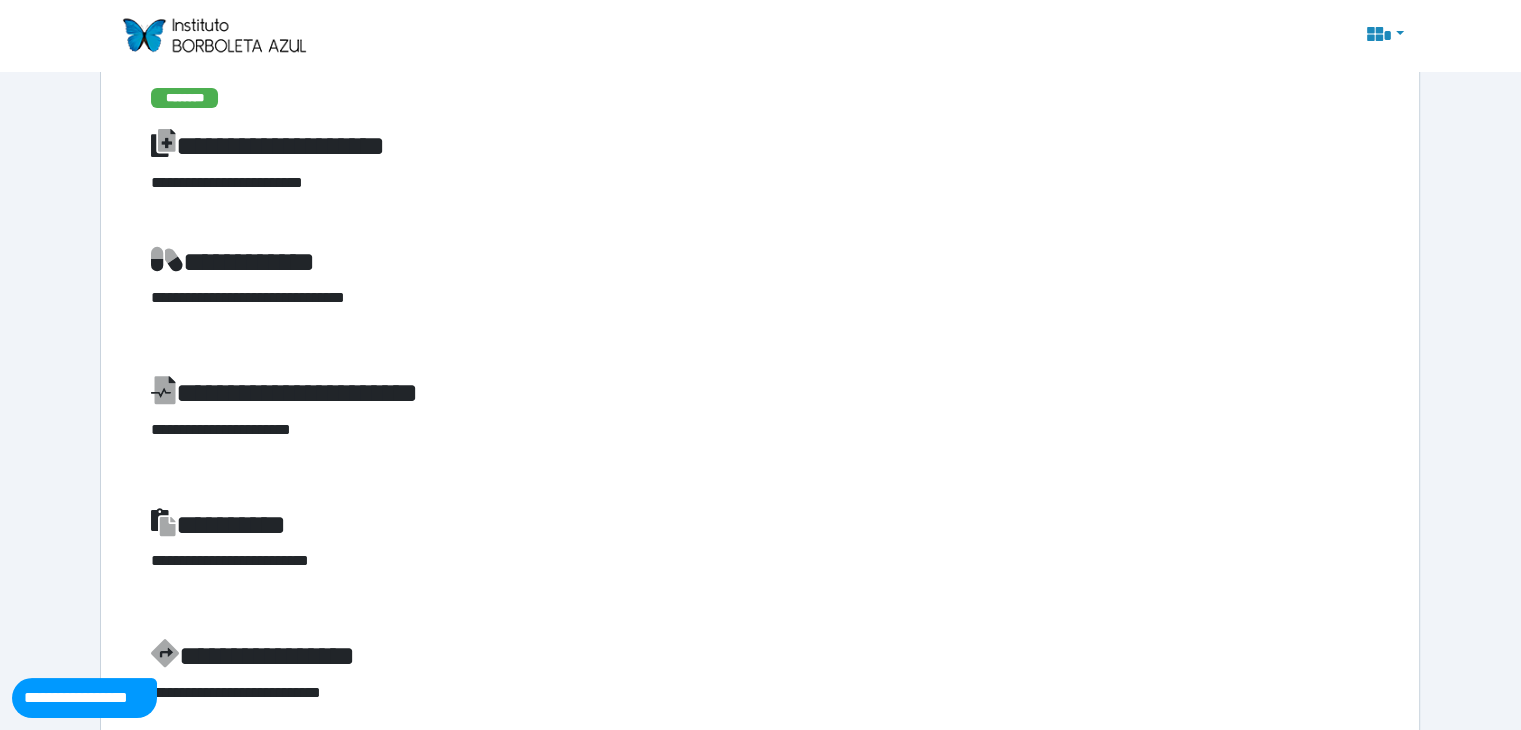 scroll, scrollTop: 791, scrollLeft: 0, axis: vertical 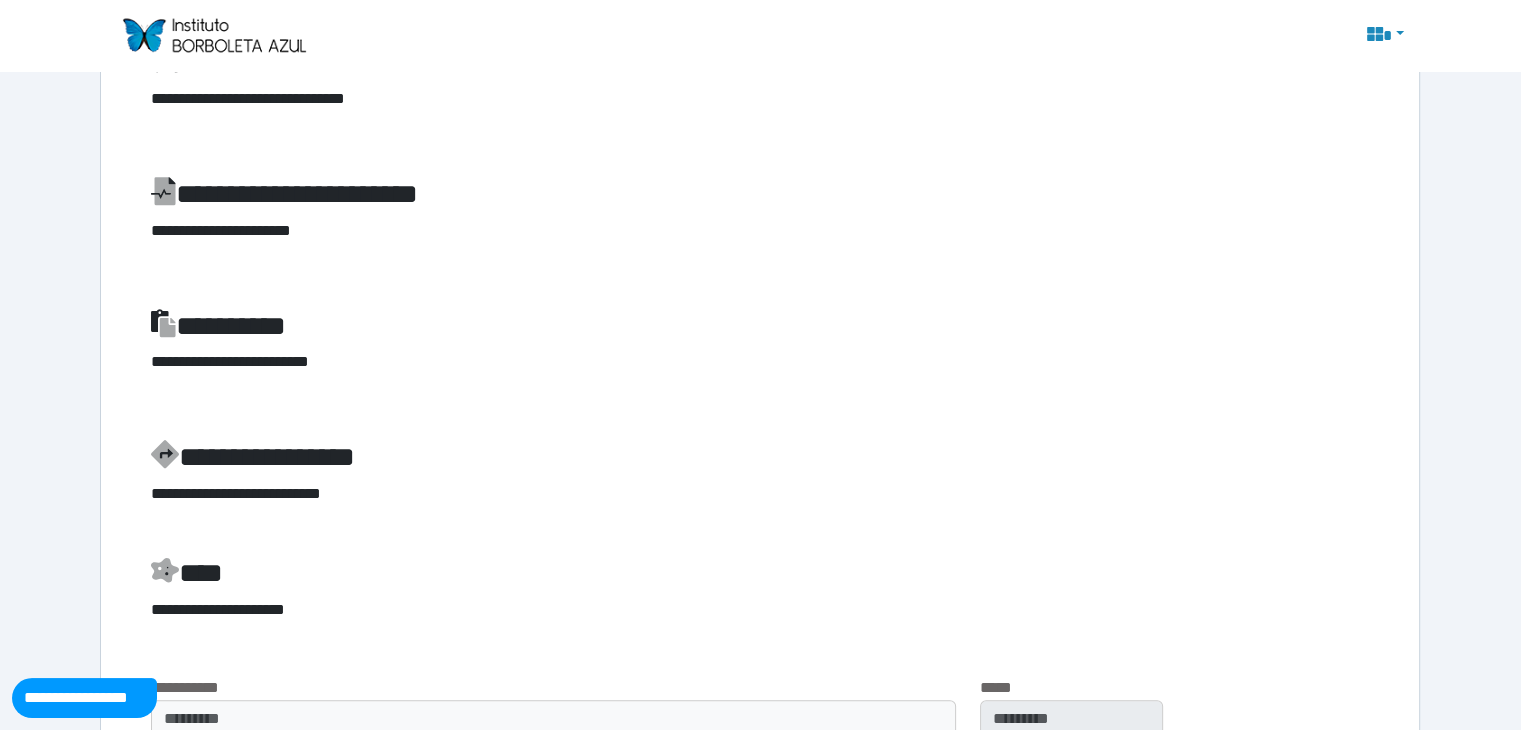 click on "**********" at bounding box center [760, 457] 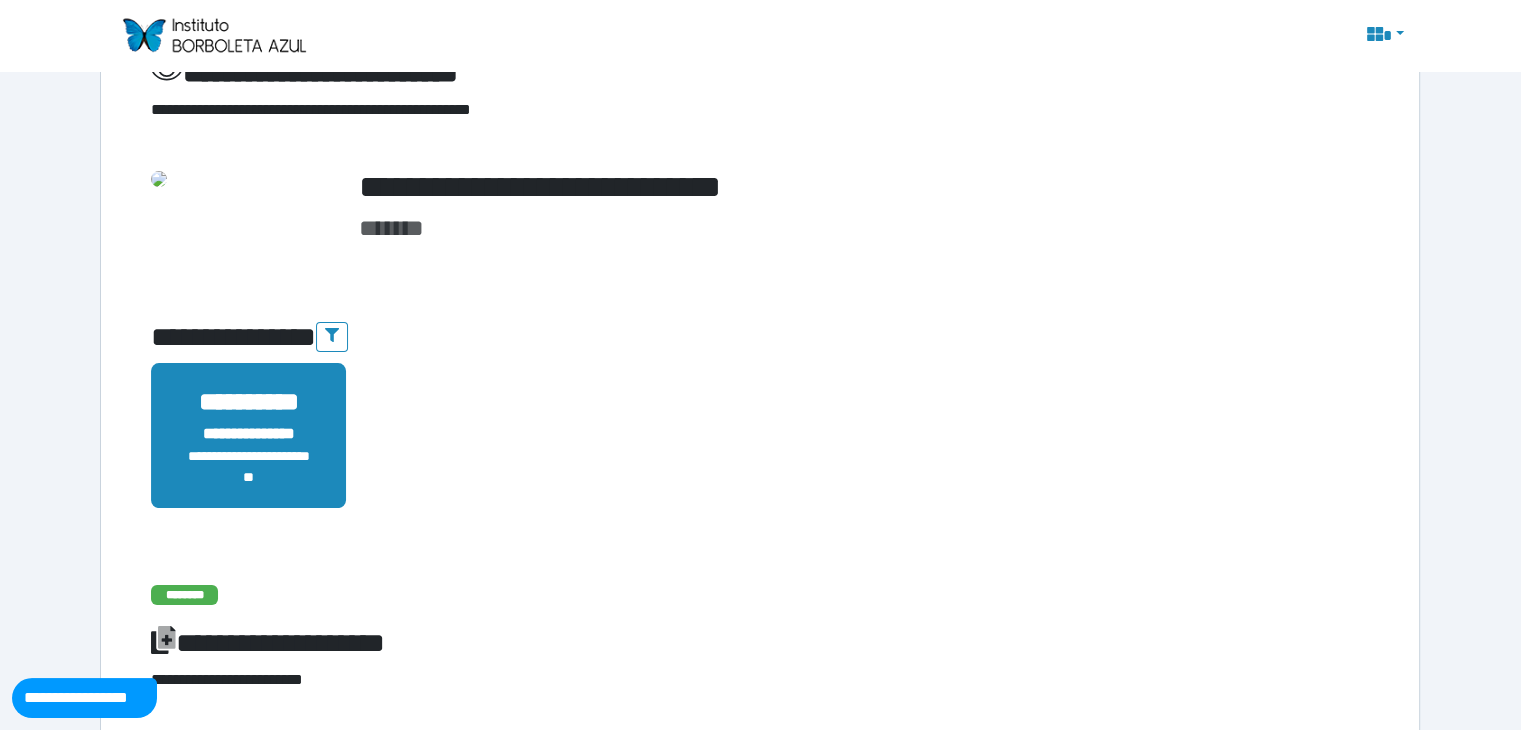 scroll, scrollTop: 0, scrollLeft: 0, axis: both 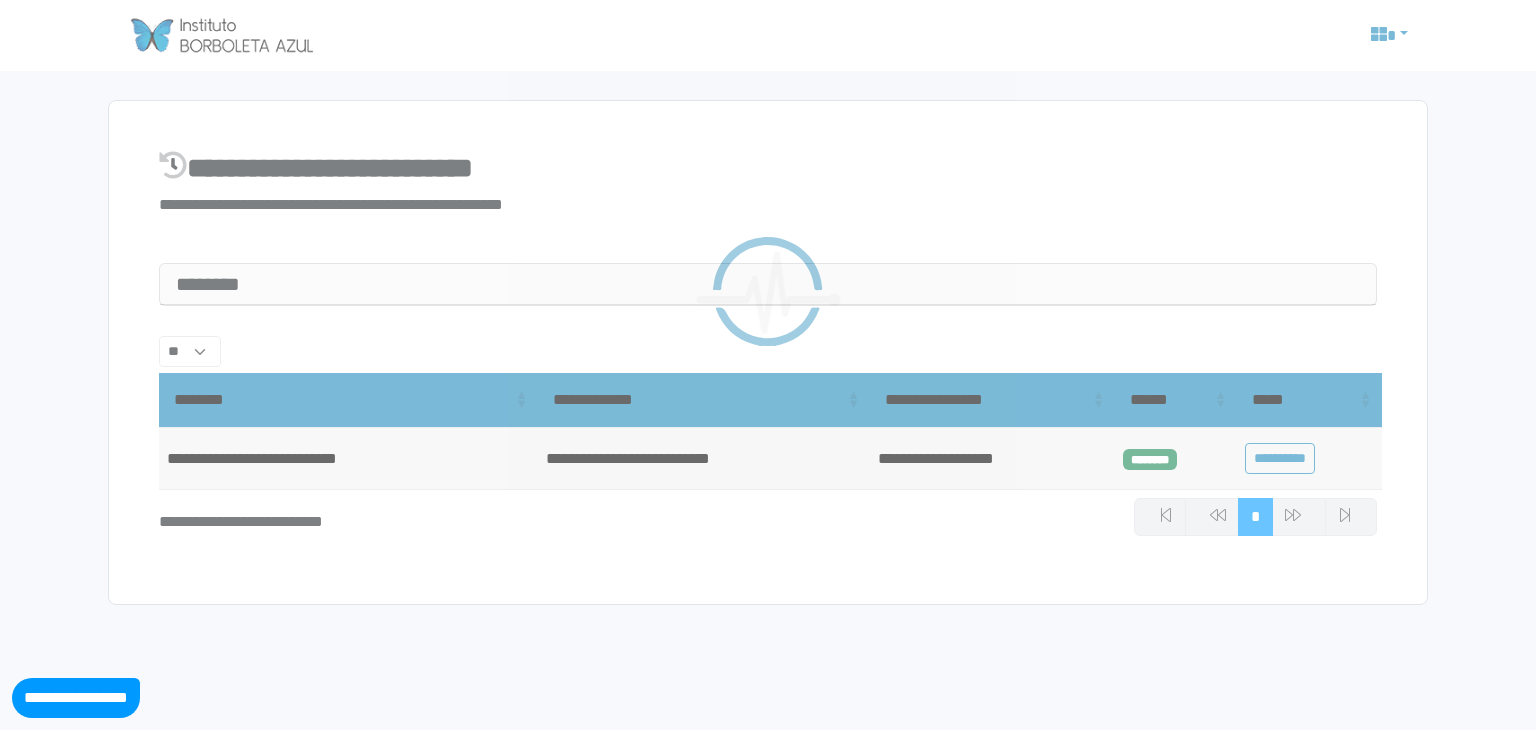 select on "**" 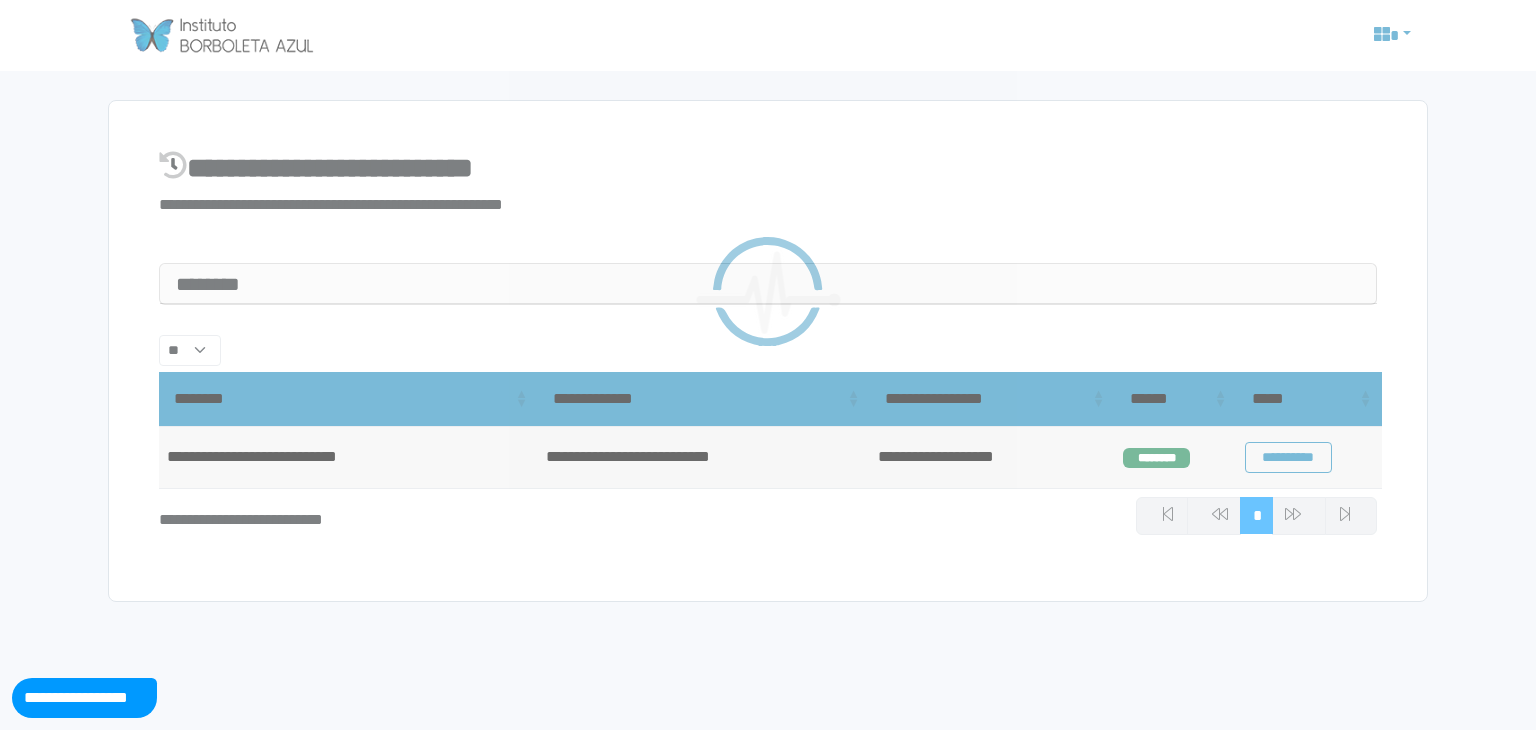 scroll, scrollTop: 0, scrollLeft: 0, axis: both 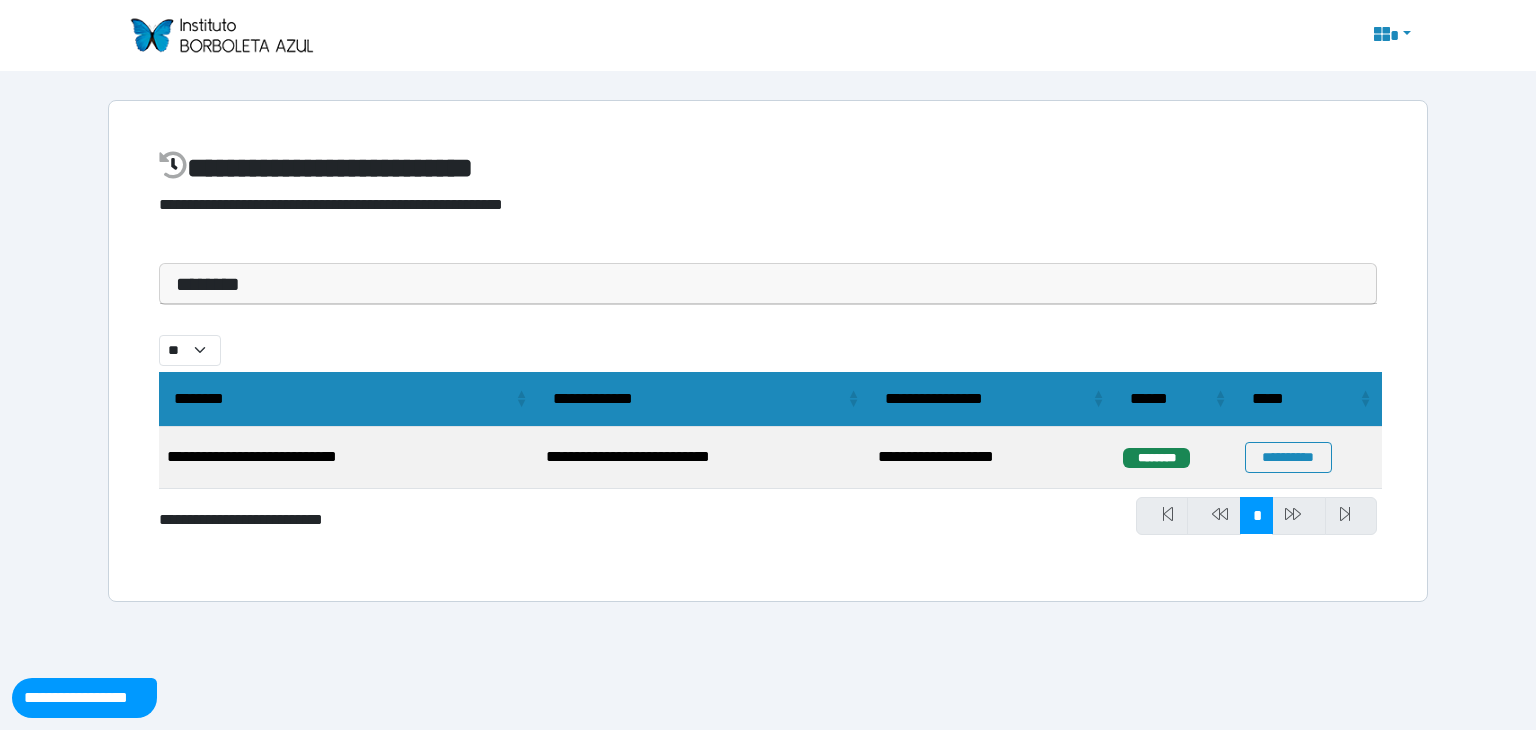 click on "********" at bounding box center (1156, 458) 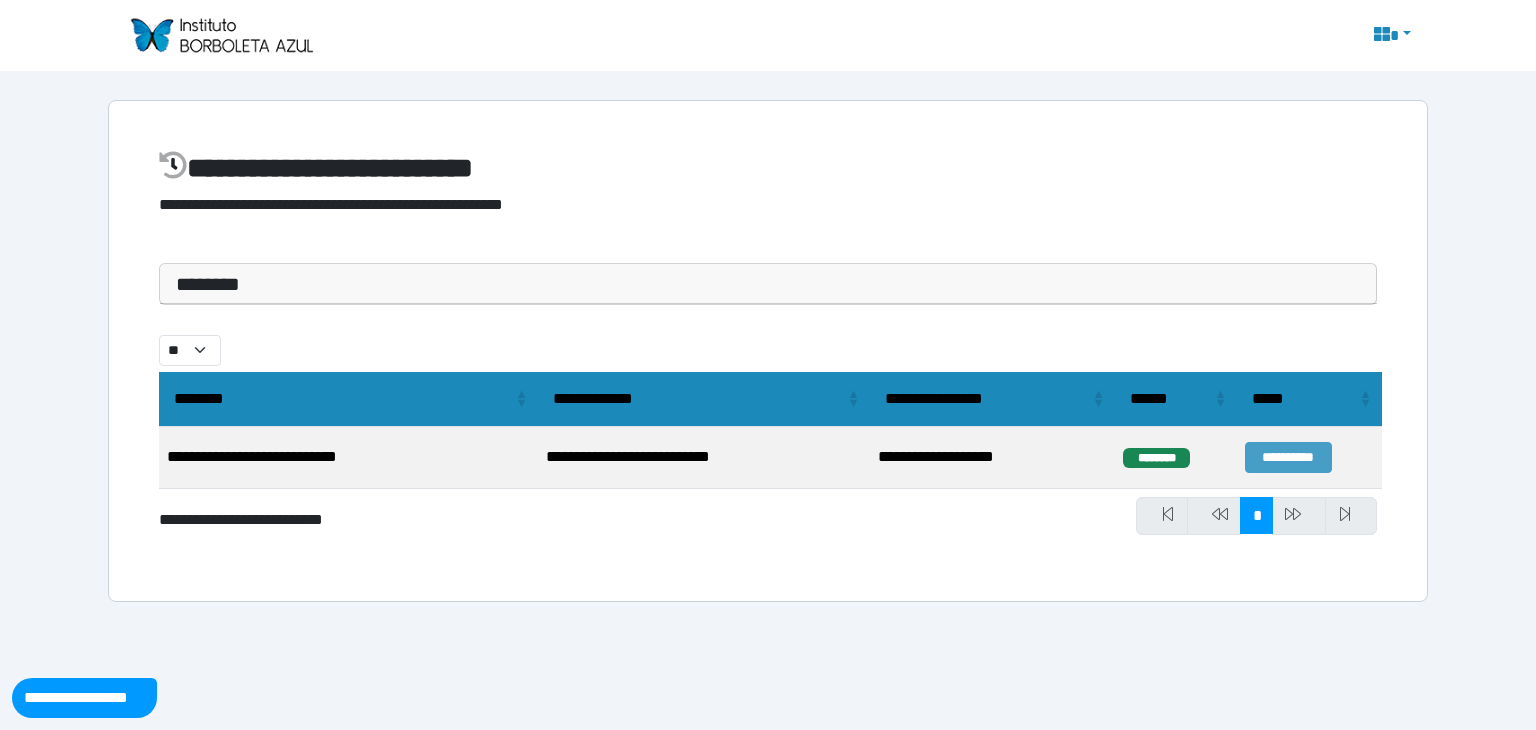 click on "**********" at bounding box center (1288, 457) 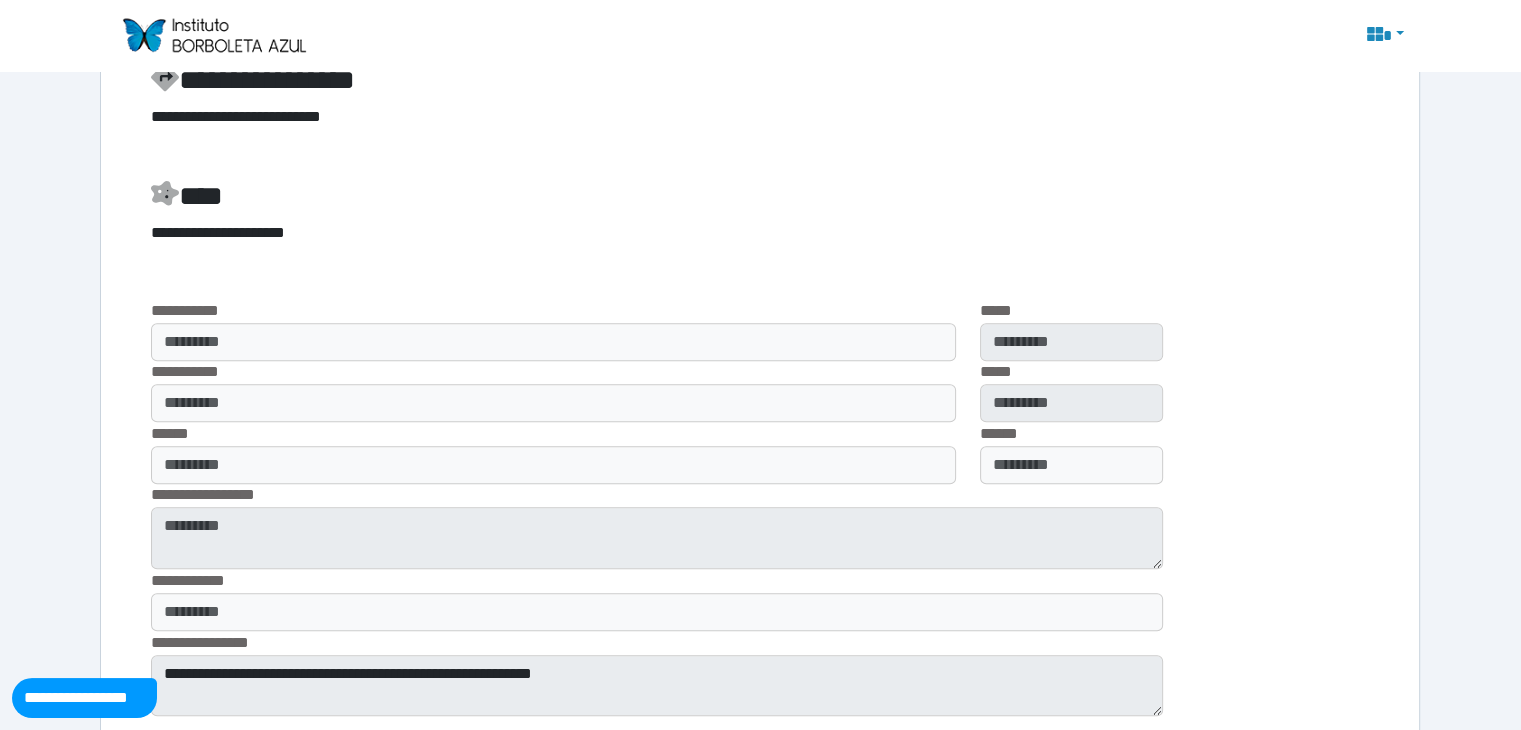 scroll, scrollTop: 1168, scrollLeft: 0, axis: vertical 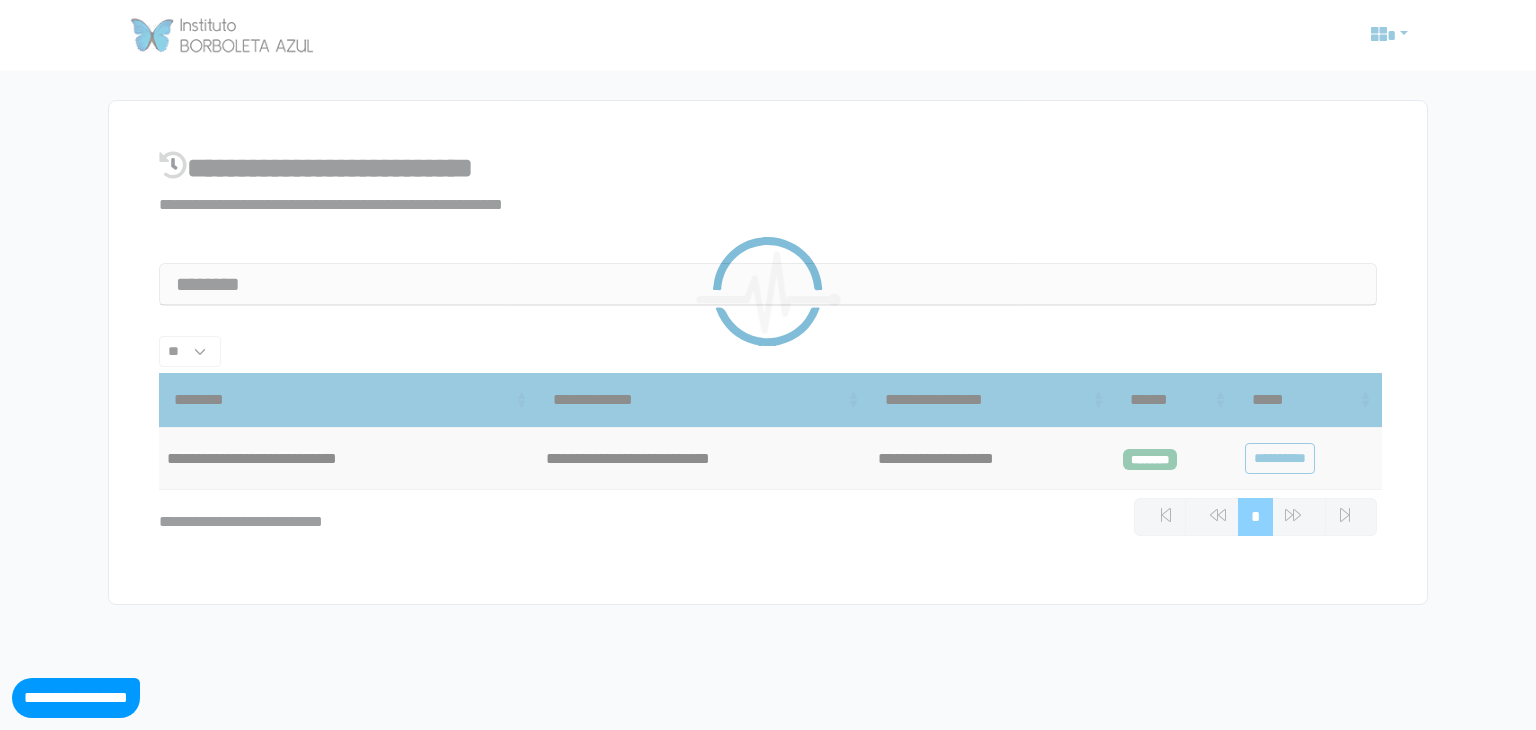 select on "**" 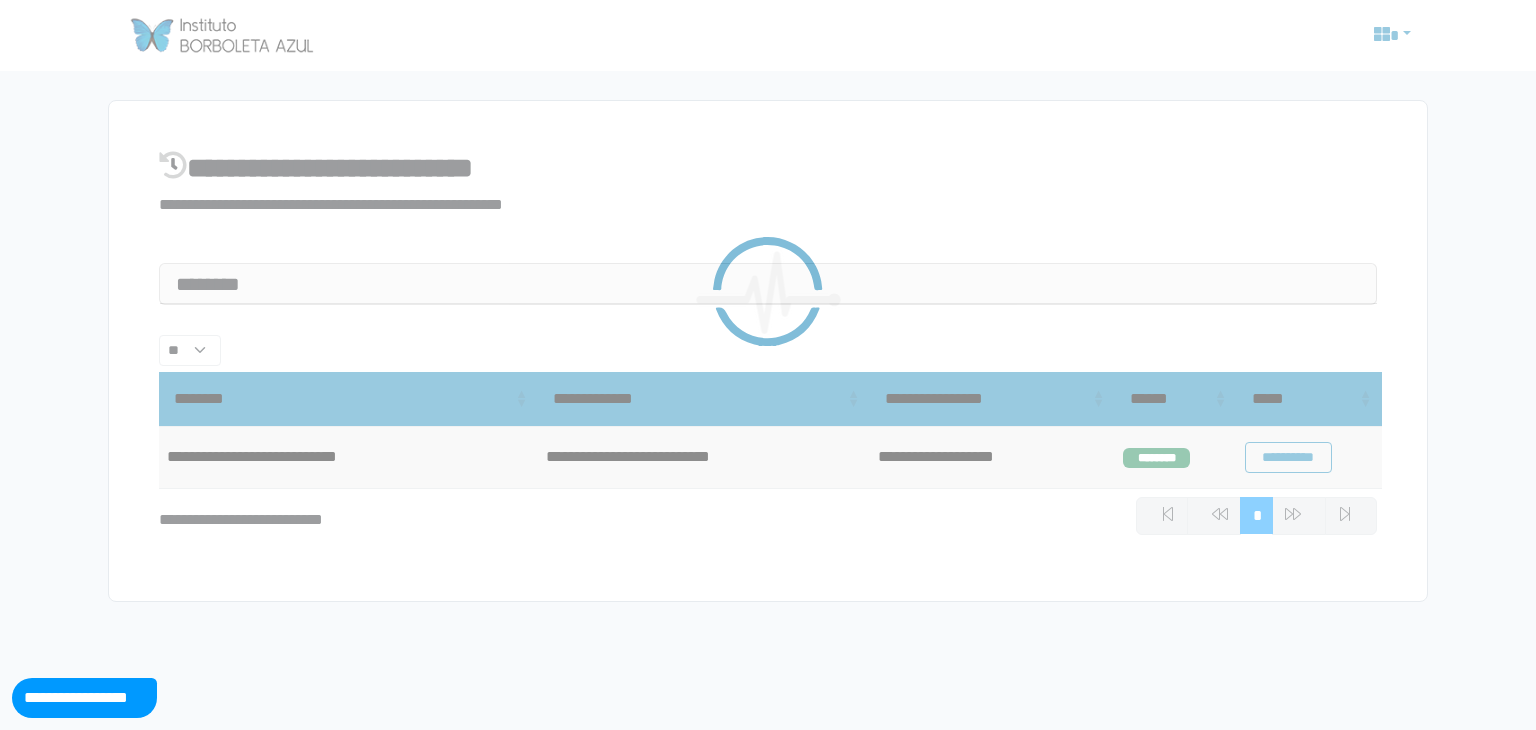 scroll, scrollTop: 0, scrollLeft: 0, axis: both 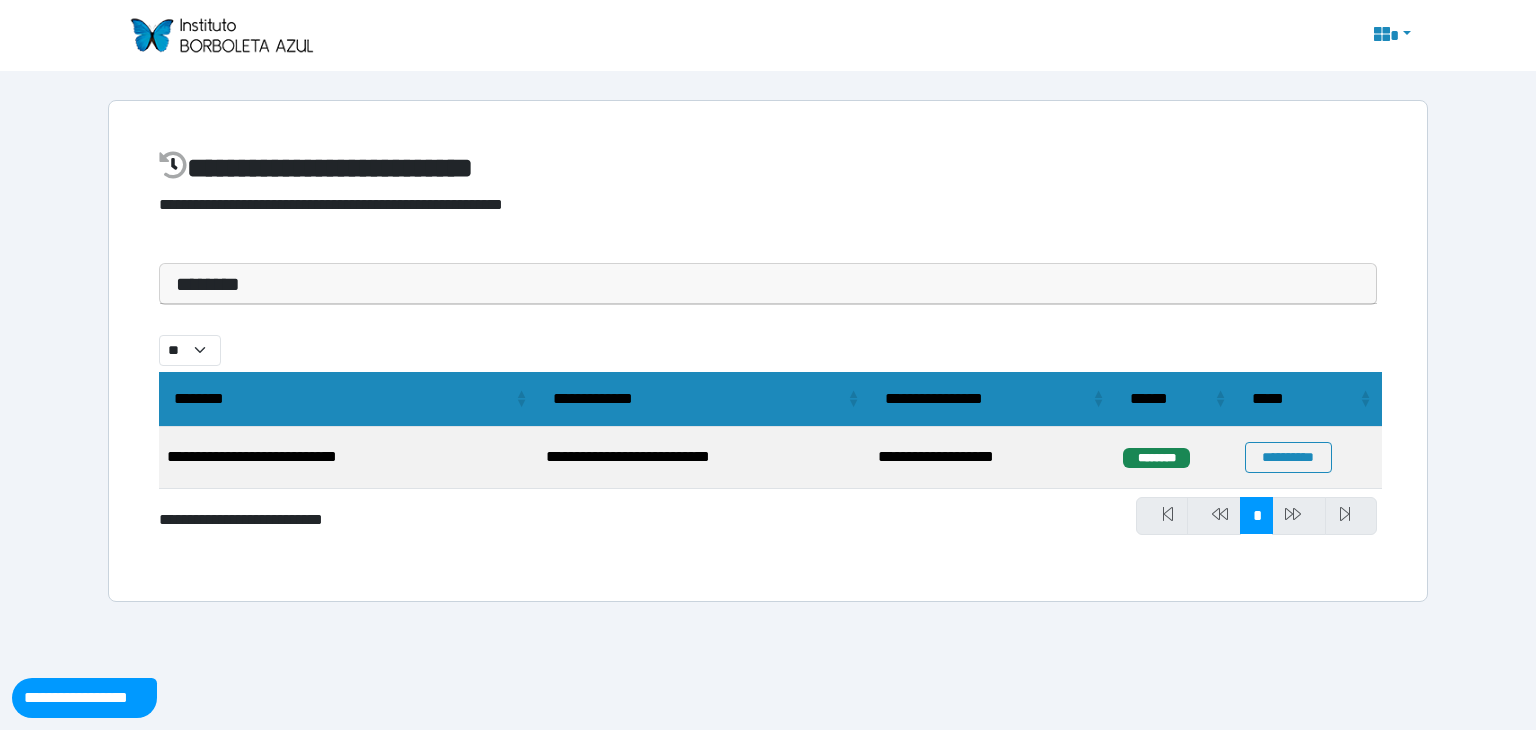 click at bounding box center [221, 35] 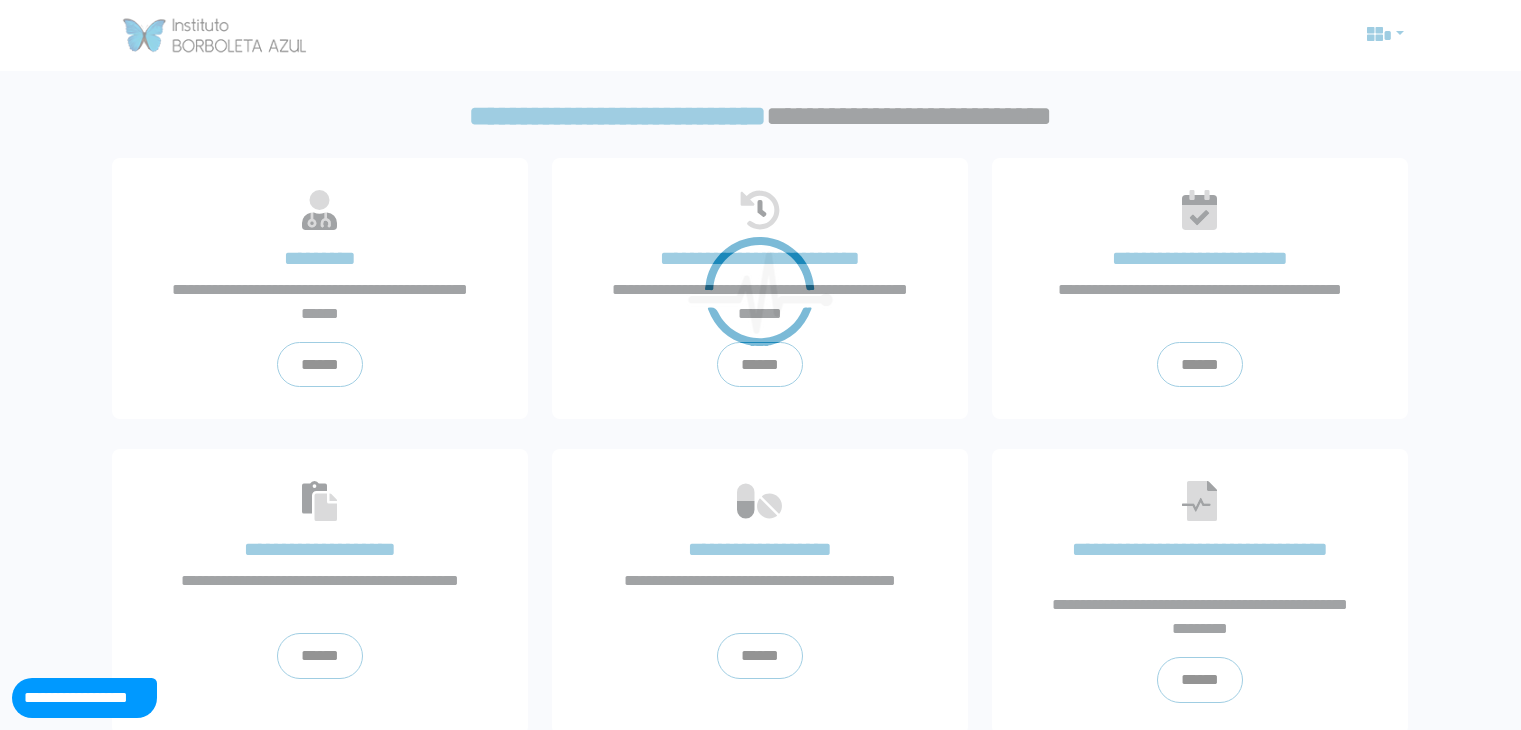 scroll, scrollTop: 0, scrollLeft: 0, axis: both 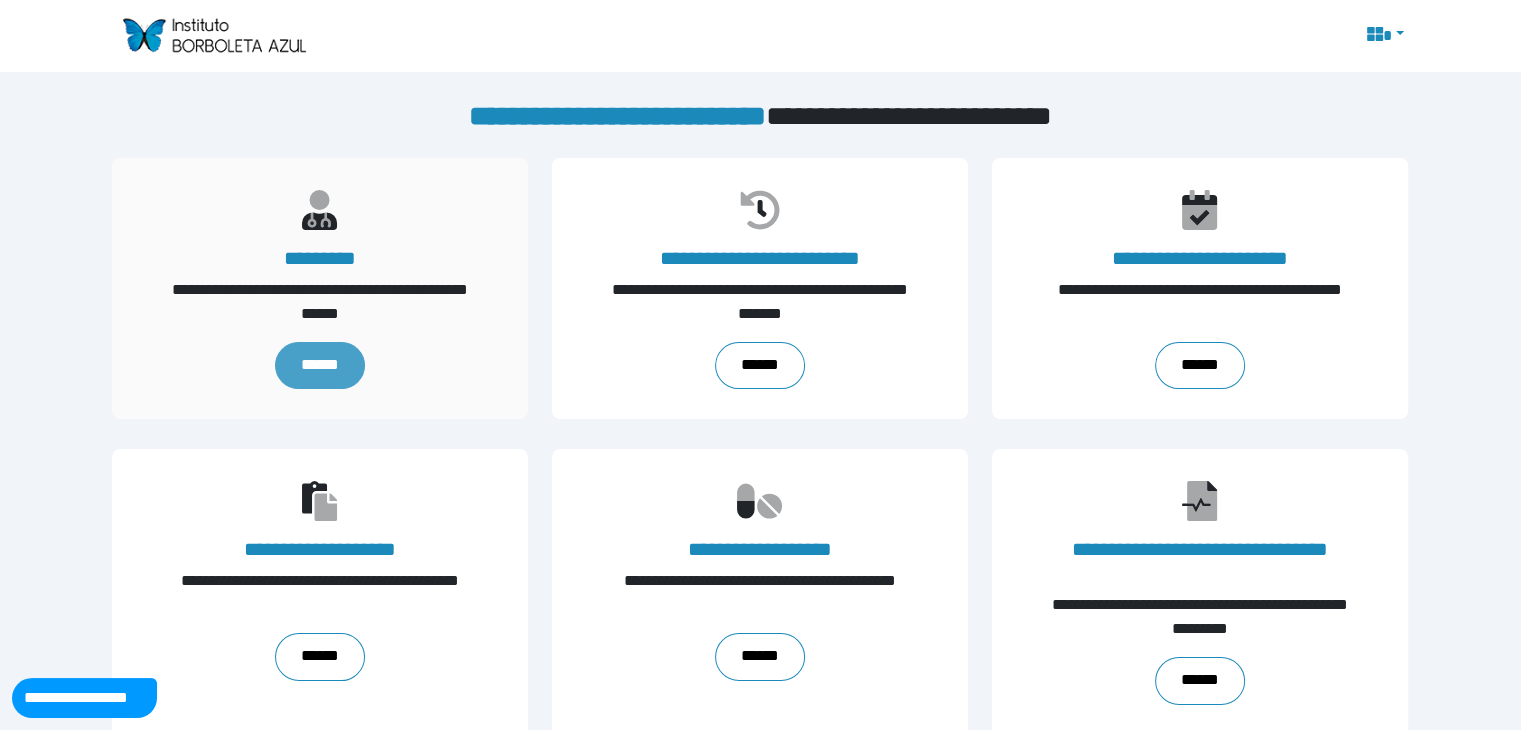 click on "******" at bounding box center (320, 366) 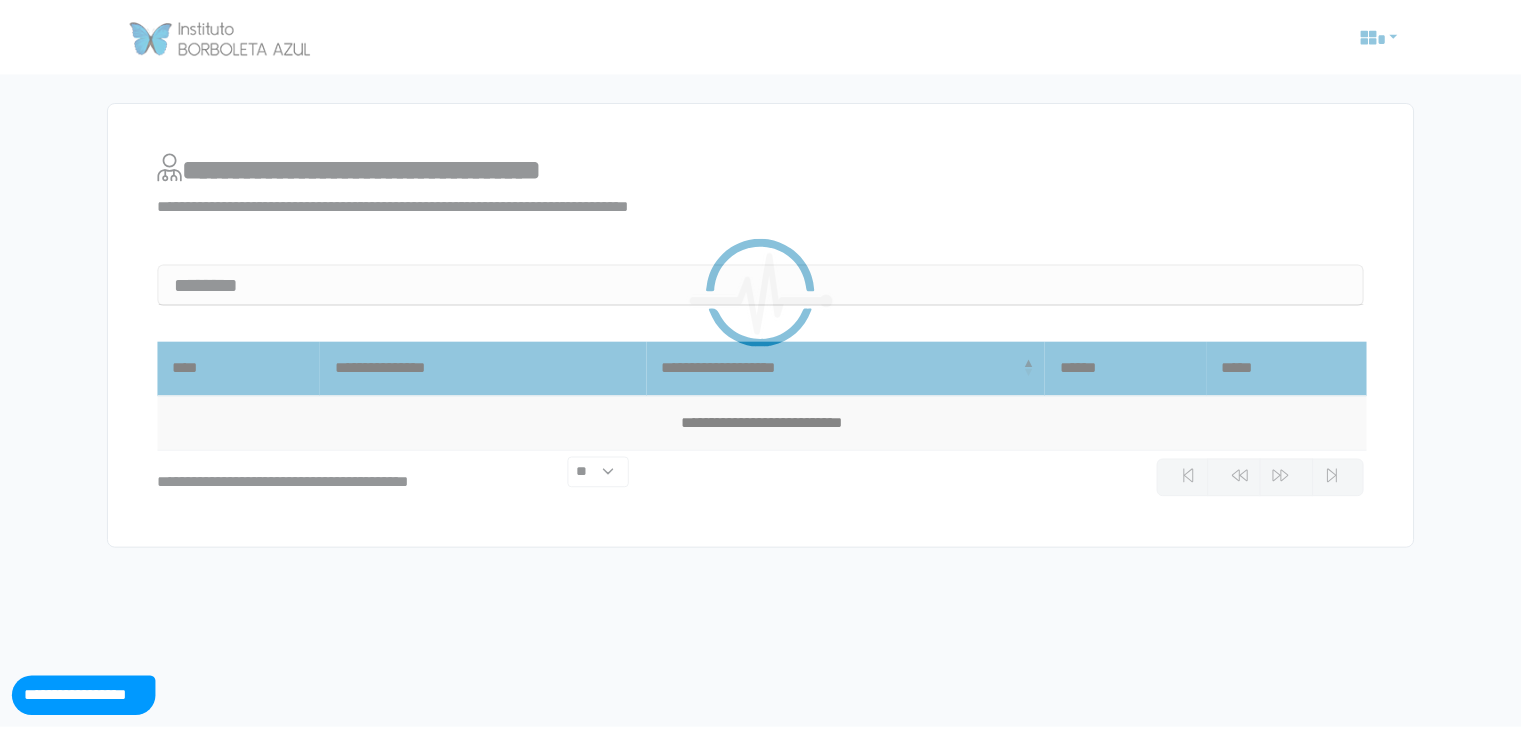 scroll, scrollTop: 0, scrollLeft: 0, axis: both 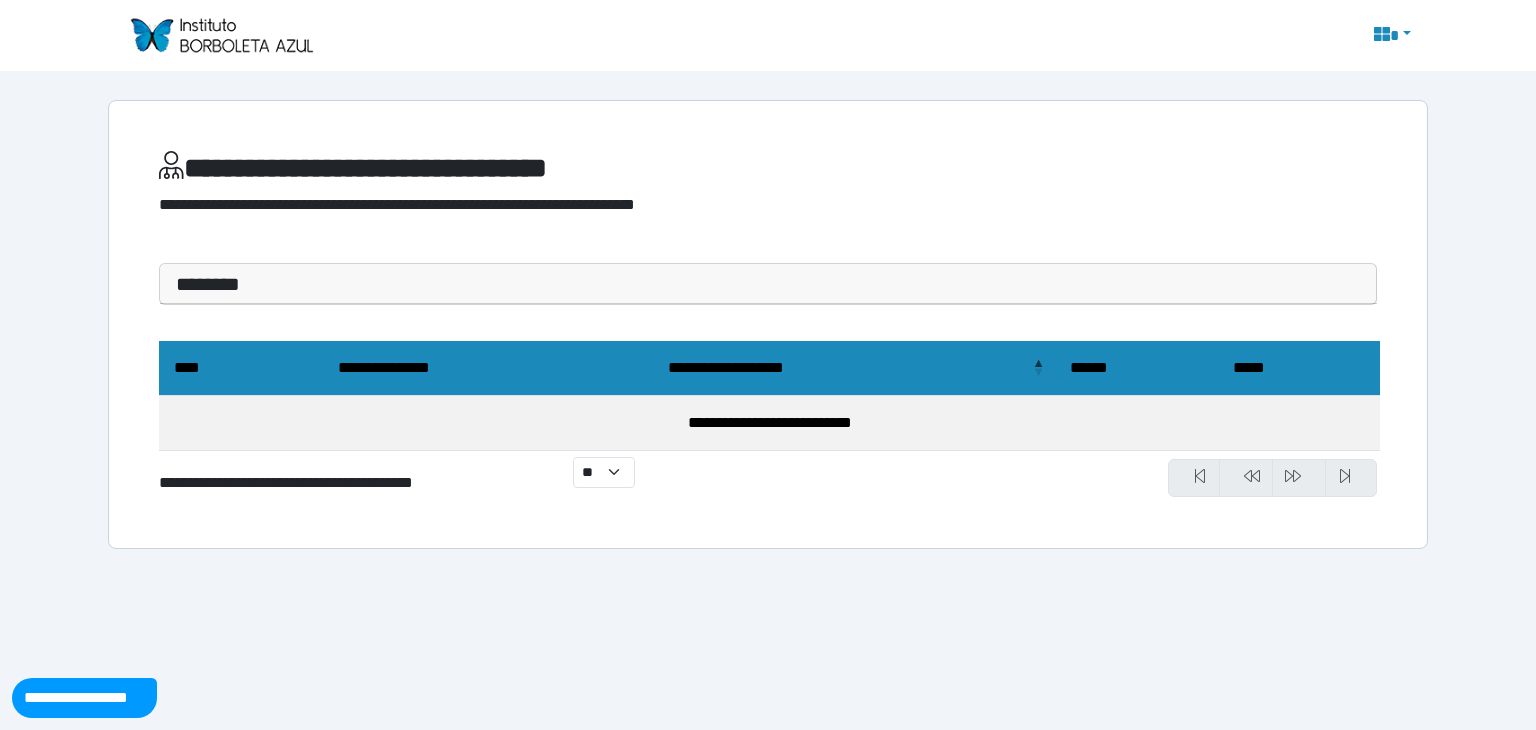 click on "********" at bounding box center [768, 284] 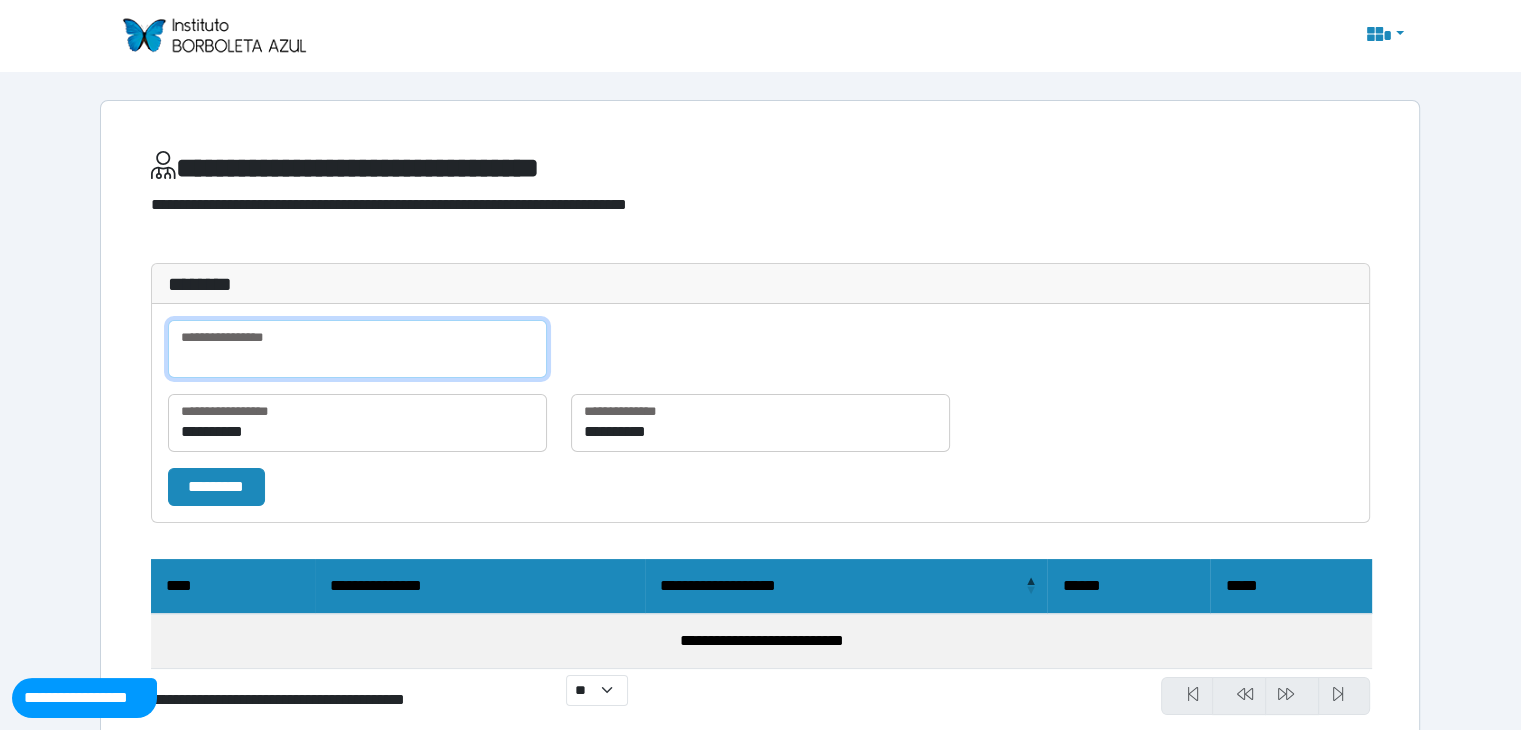click at bounding box center (357, 349) 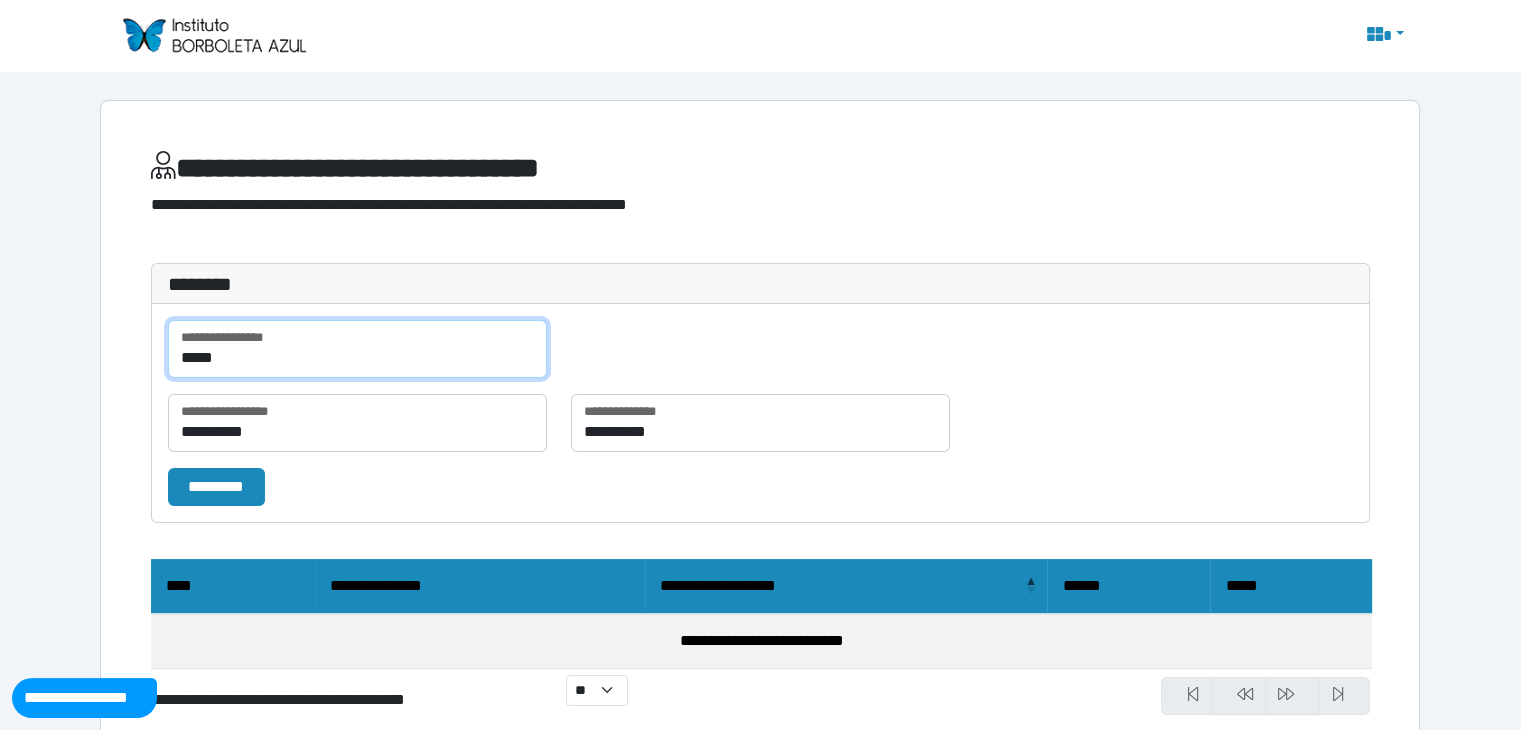 type on "*****" 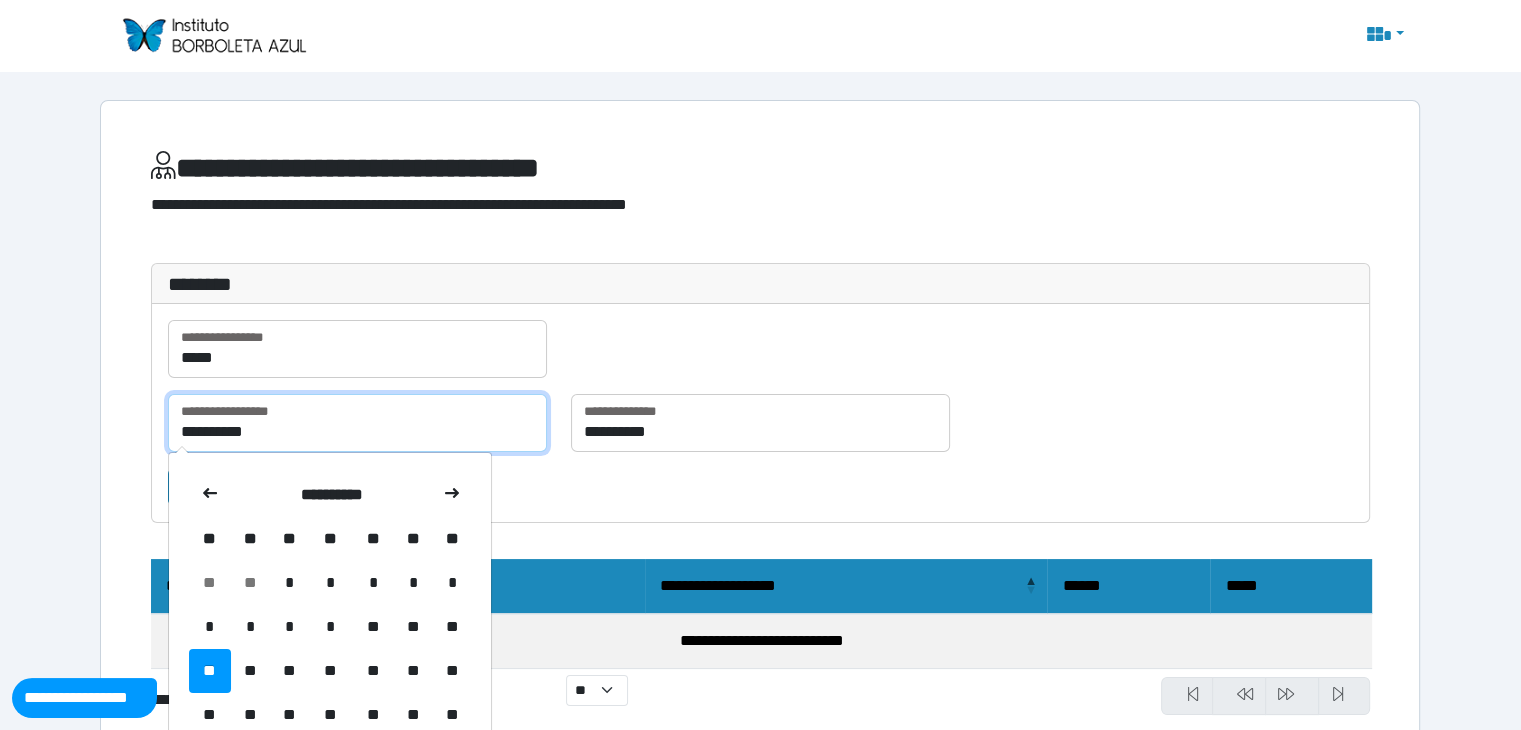 click on "**********" at bounding box center [357, 423] 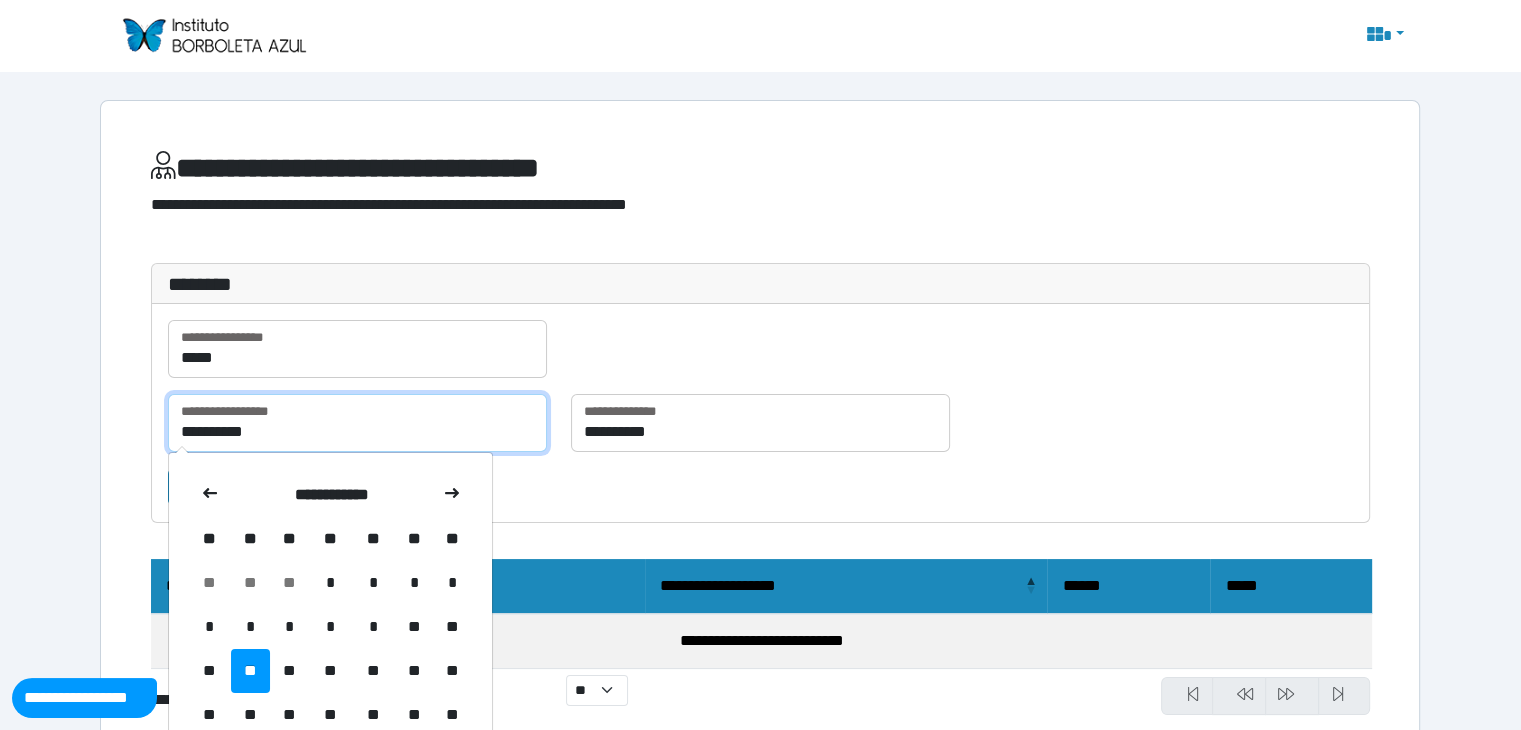 type on "**********" 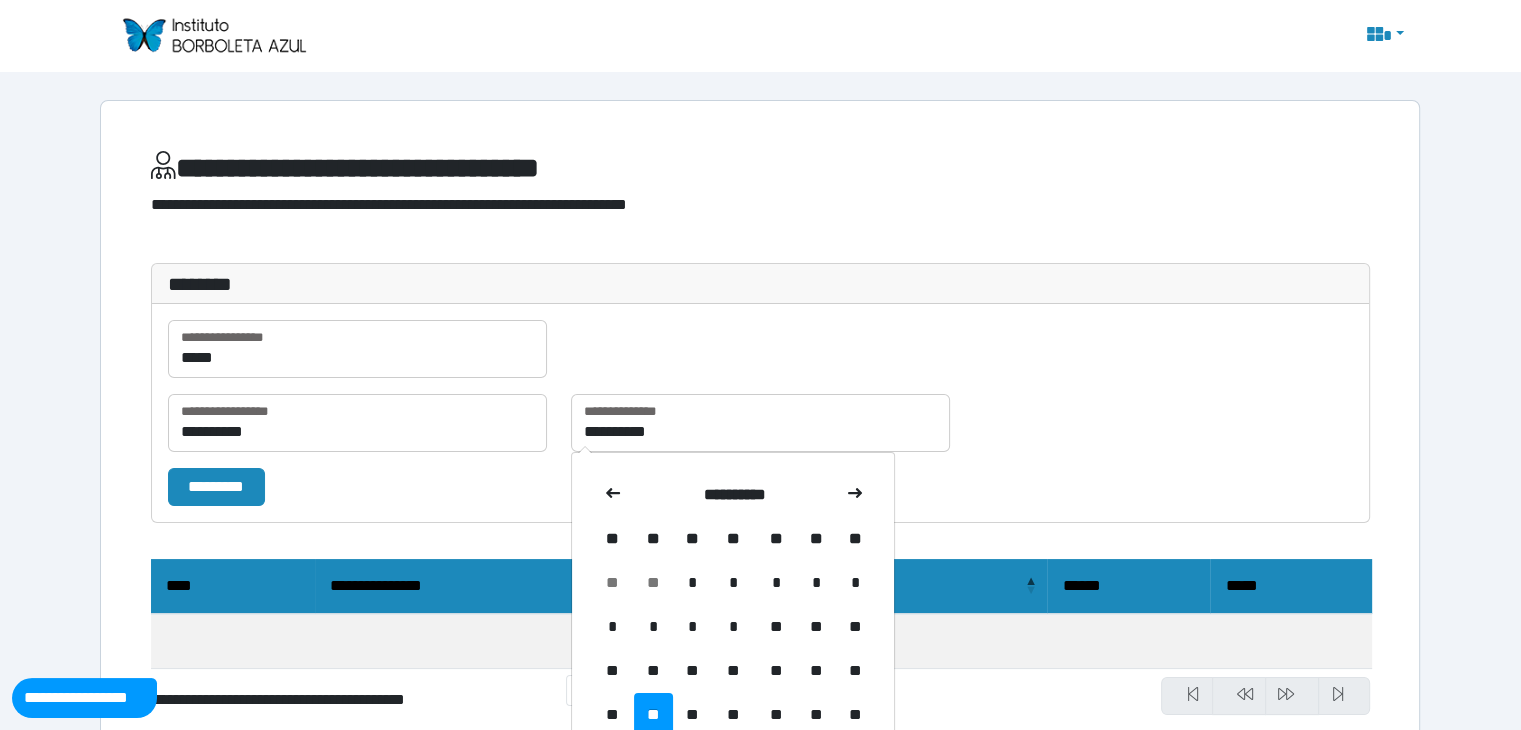 type 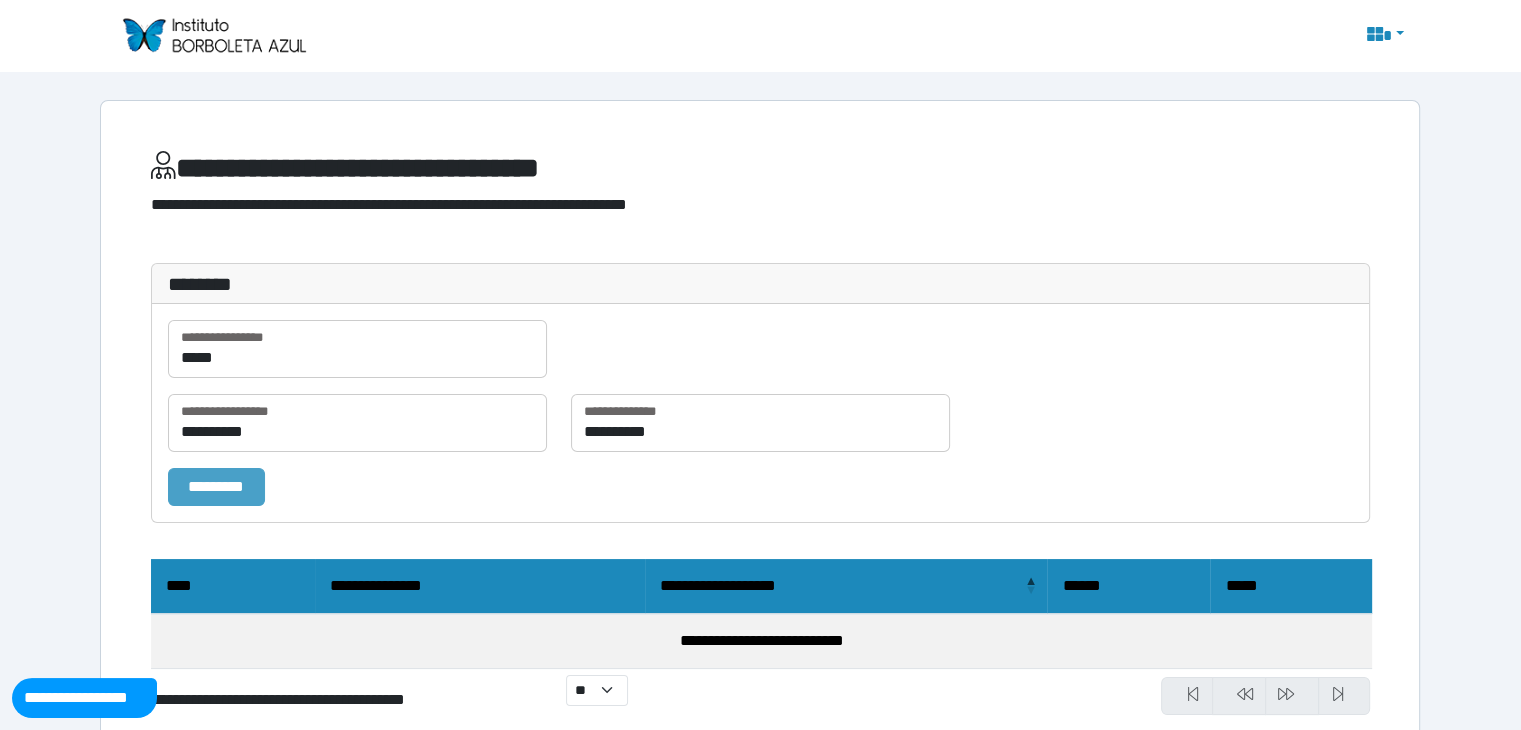 click on "*********" at bounding box center (216, 487) 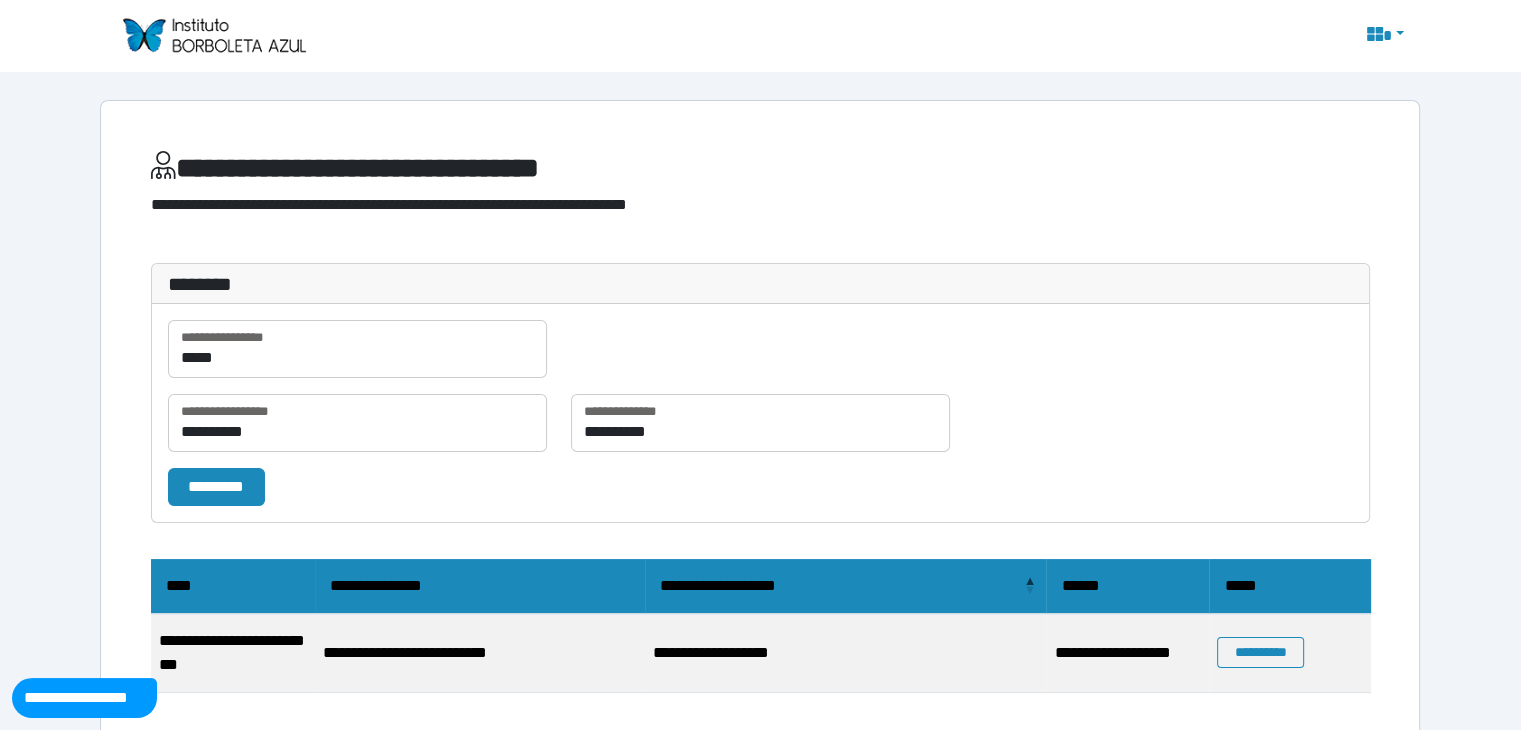 scroll, scrollTop: 39, scrollLeft: 0, axis: vertical 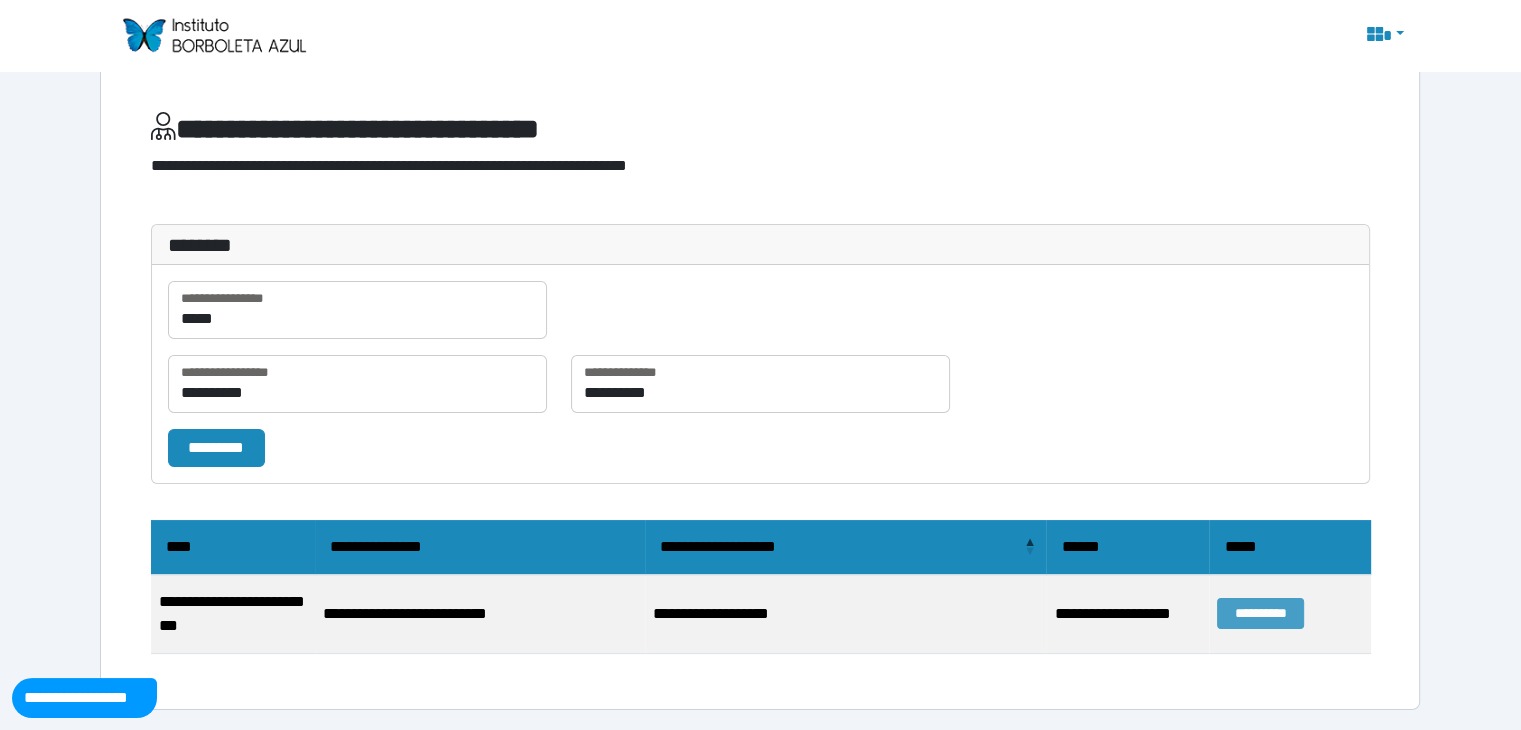 click on "**********" at bounding box center [1260, 613] 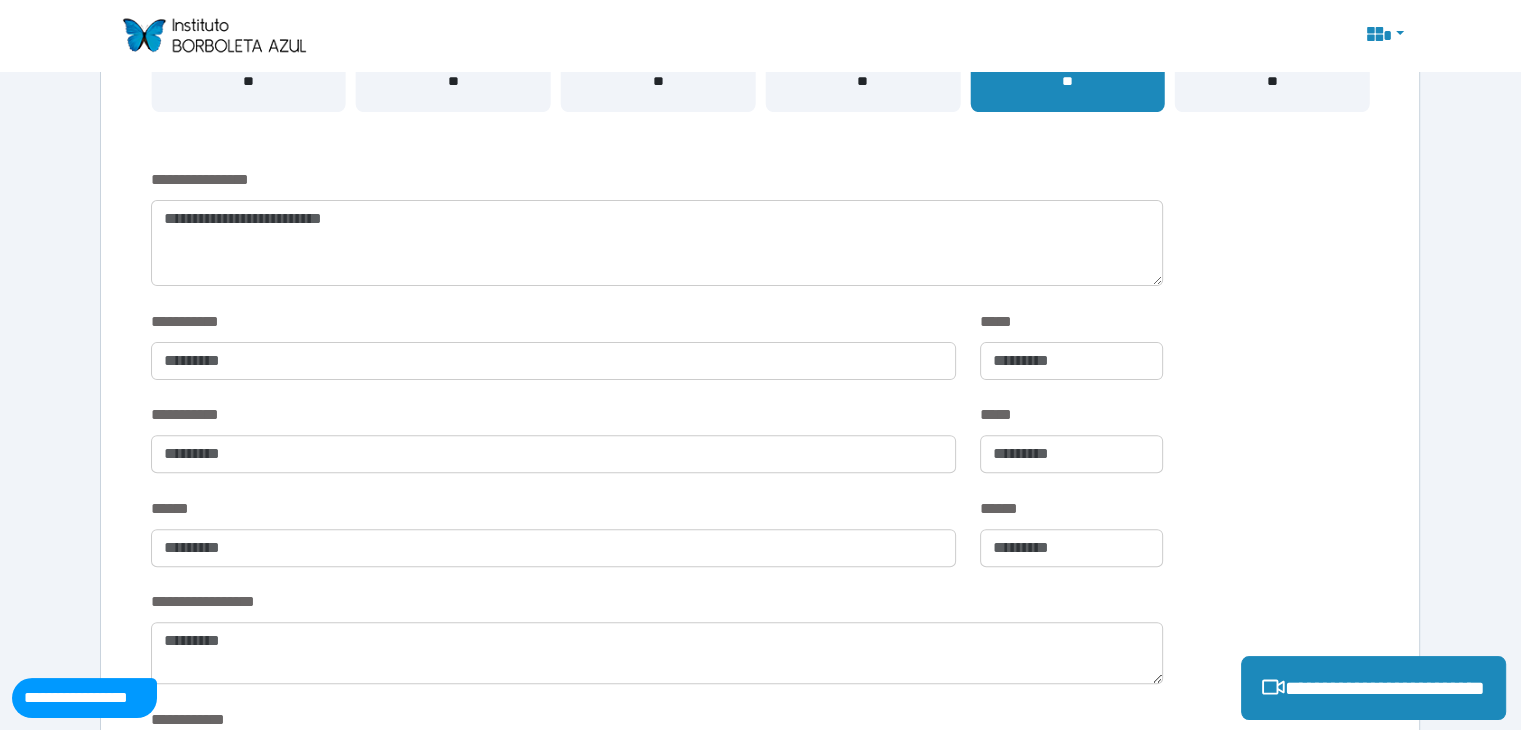 scroll, scrollTop: 552, scrollLeft: 0, axis: vertical 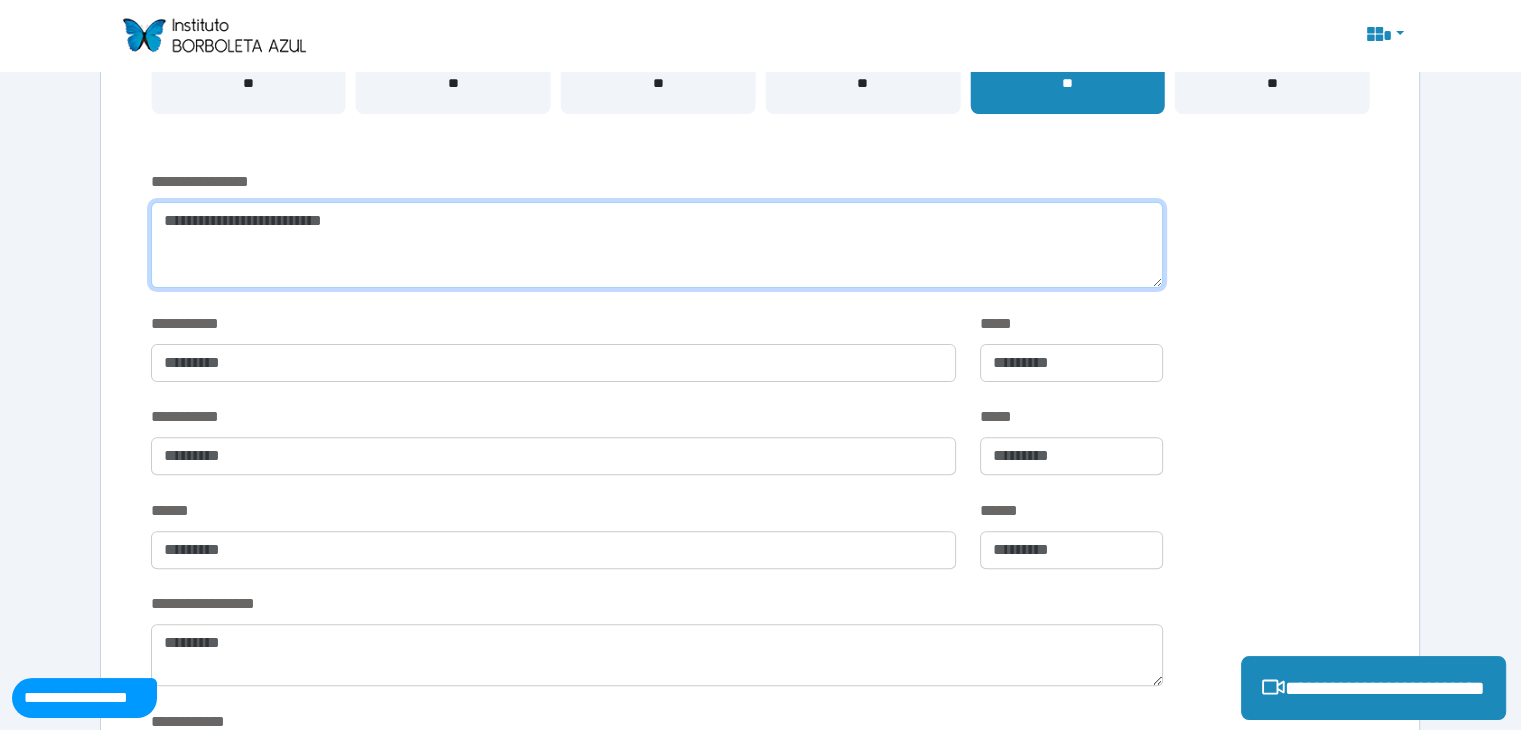 click at bounding box center (656, 245) 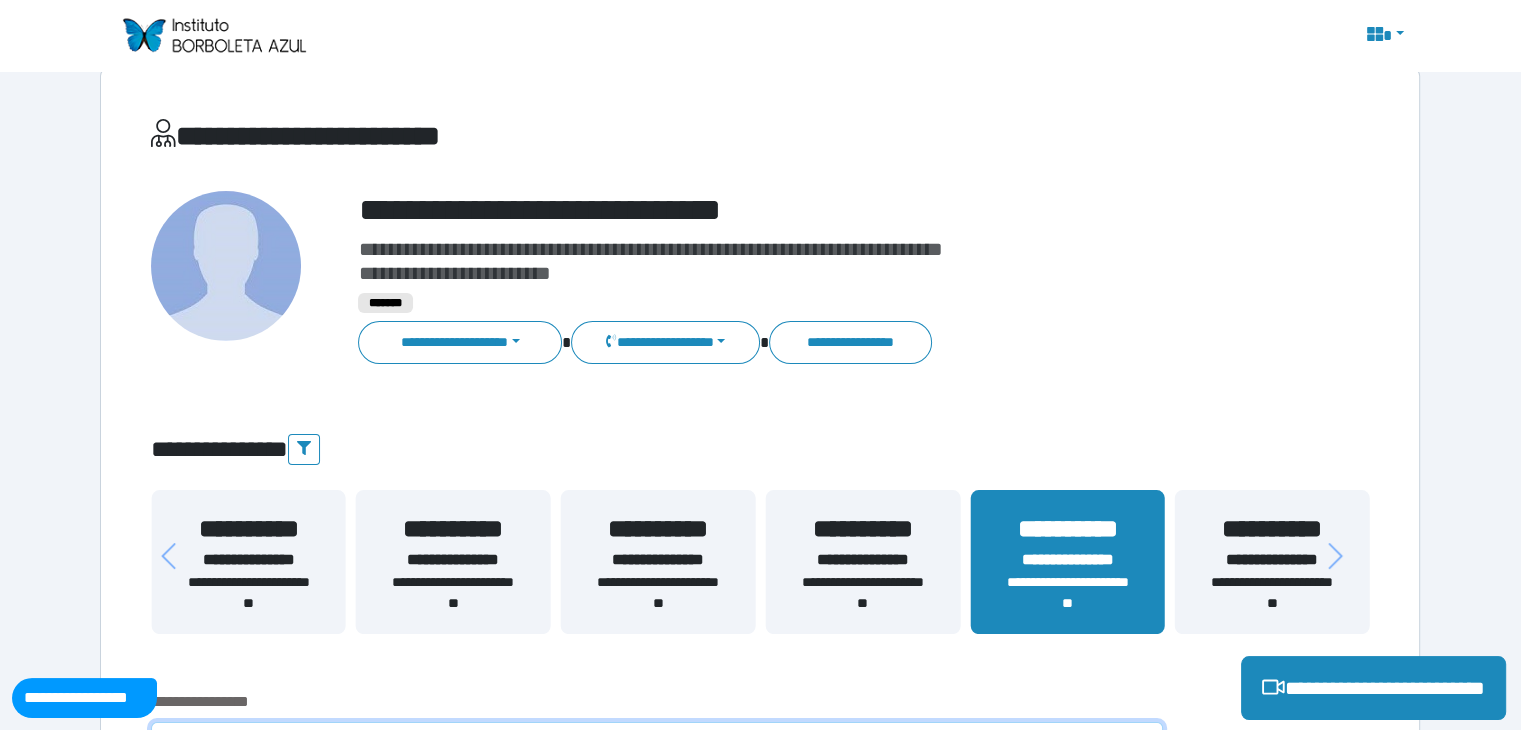 scroll, scrollTop: 31, scrollLeft: 0, axis: vertical 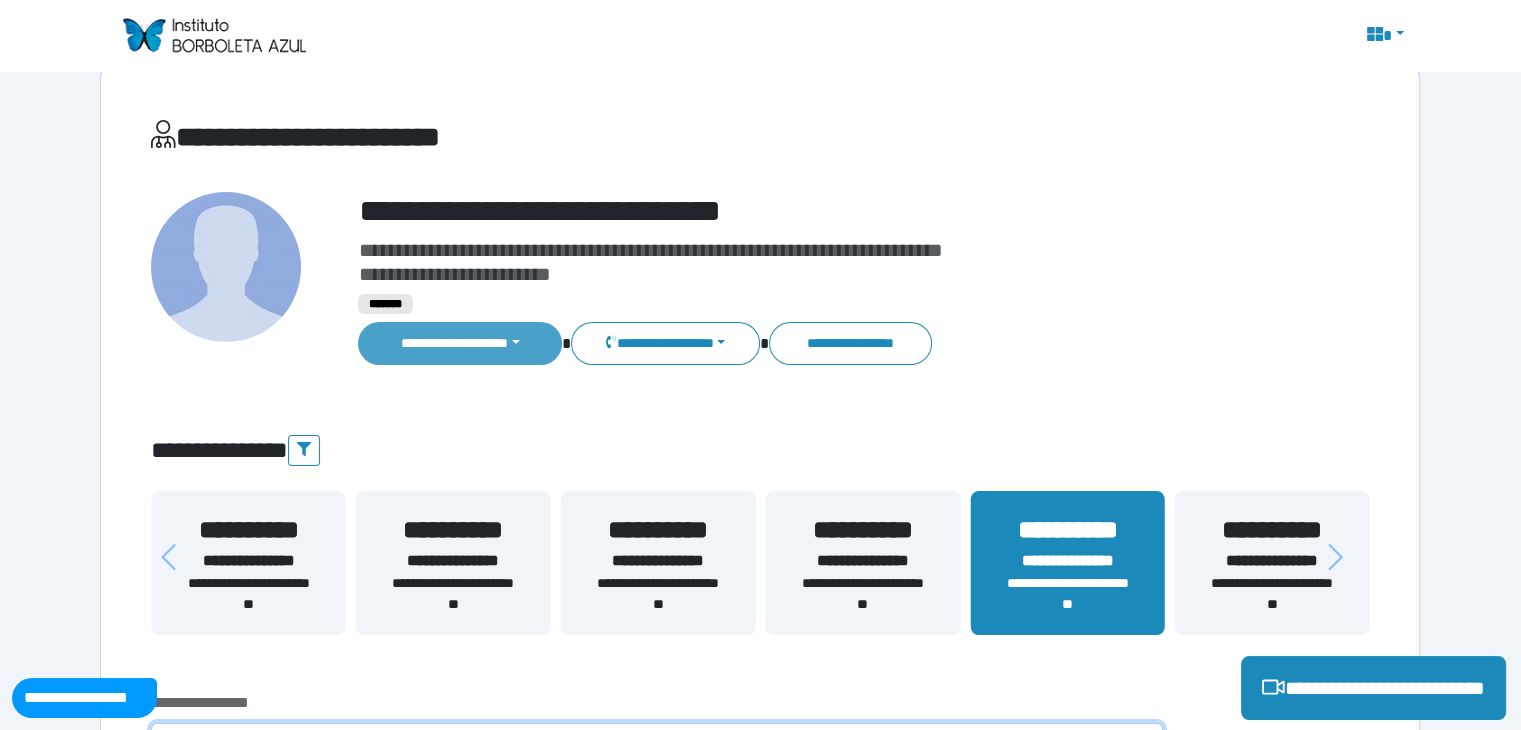 type on "**********" 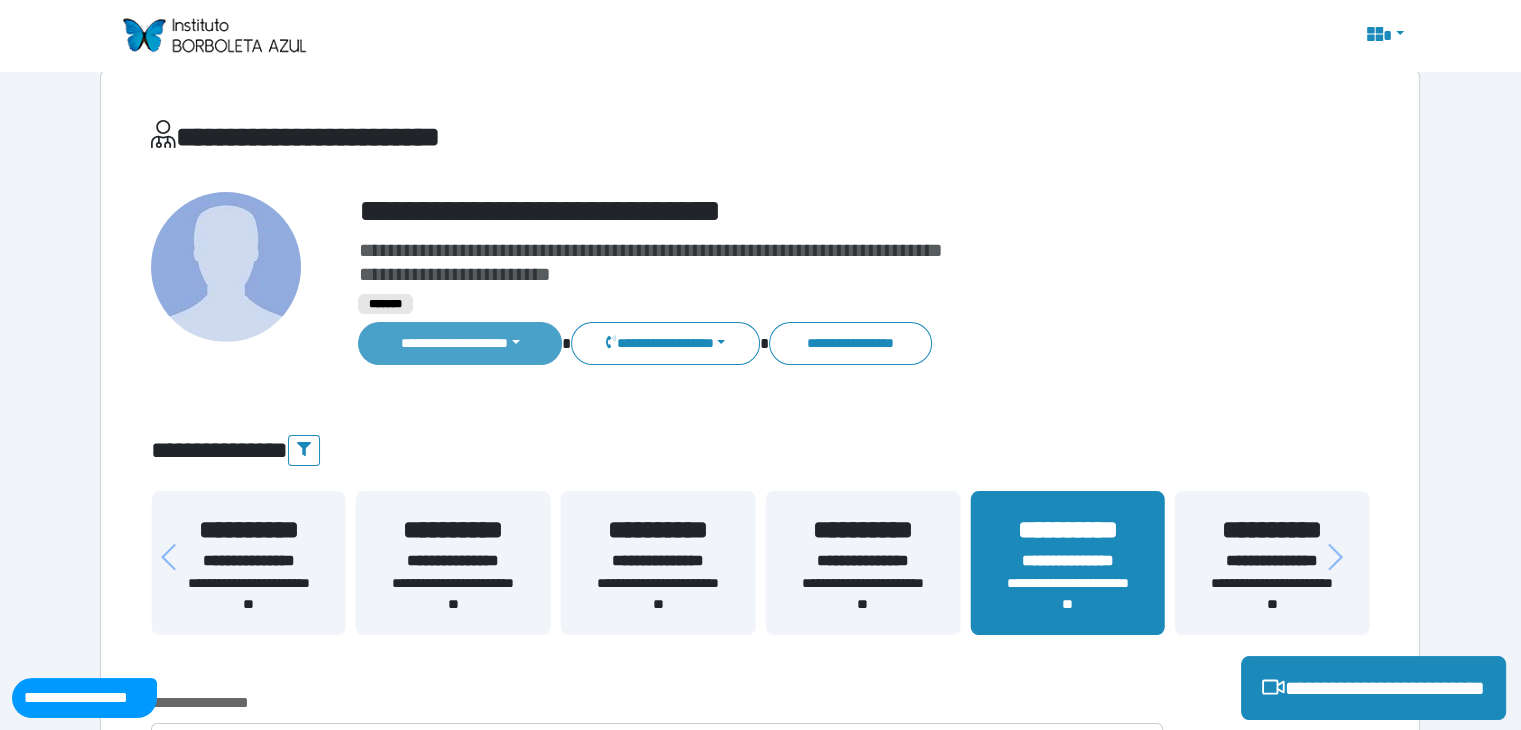 click on "**********" at bounding box center (460, 343) 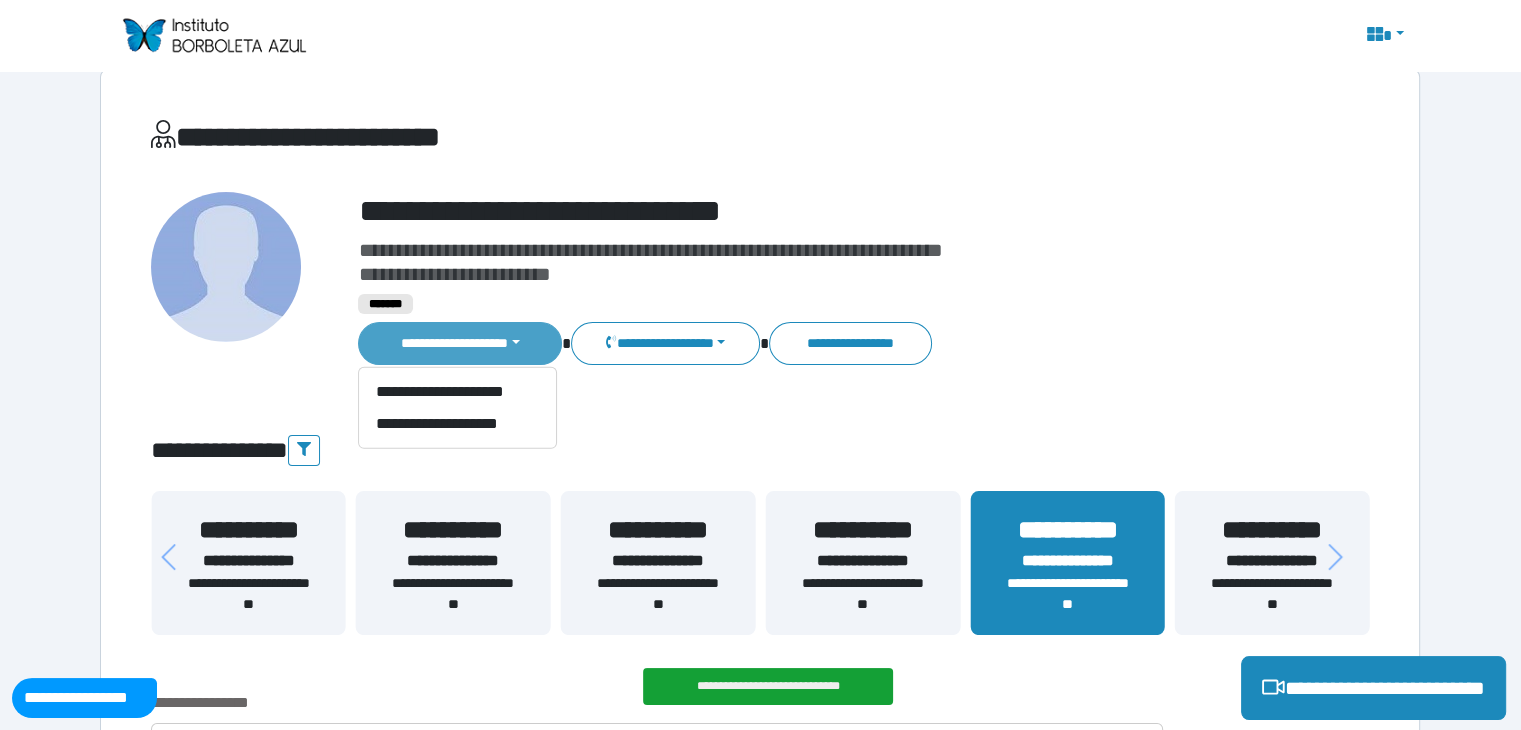 click on "**********" at bounding box center (460, 343) 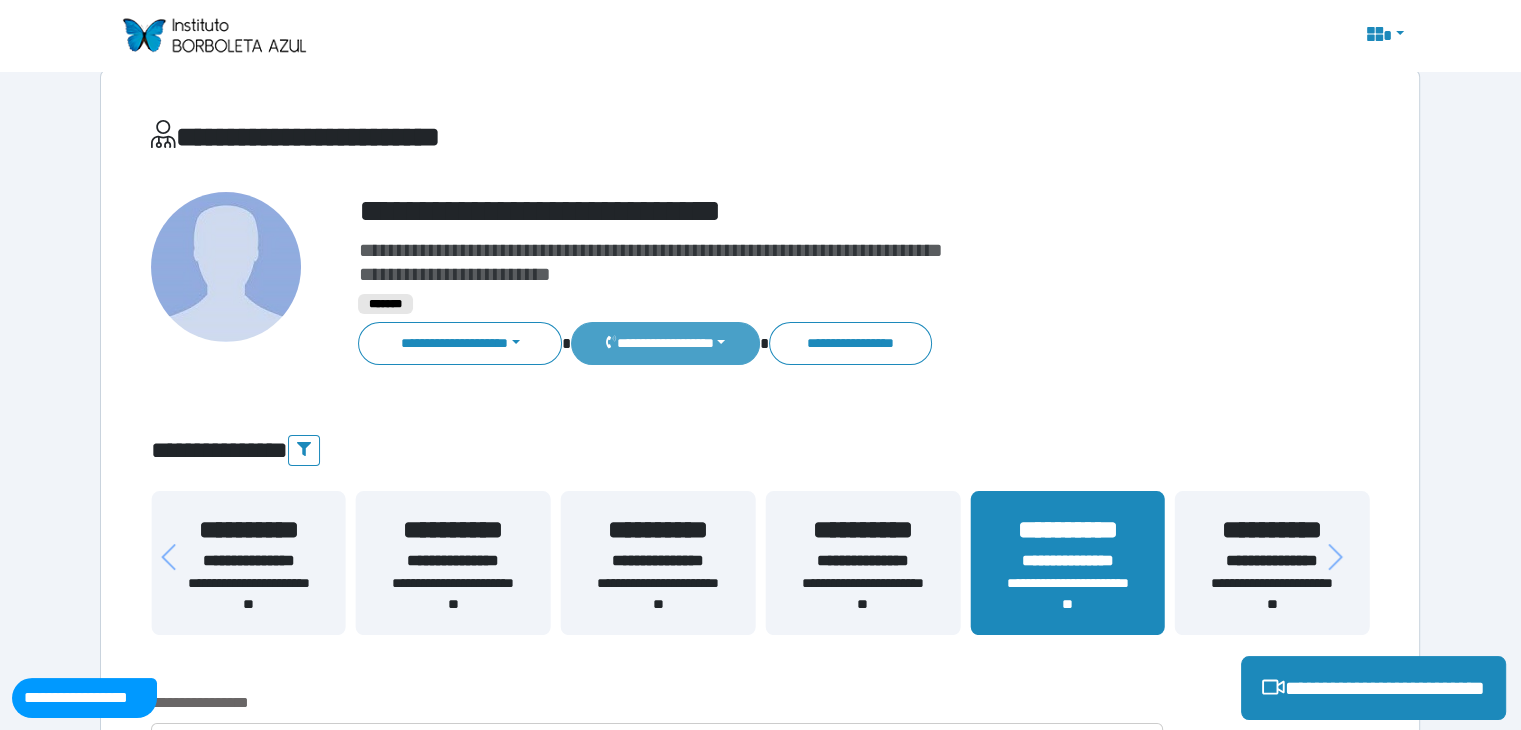 click on "**********" at bounding box center [665, 343] 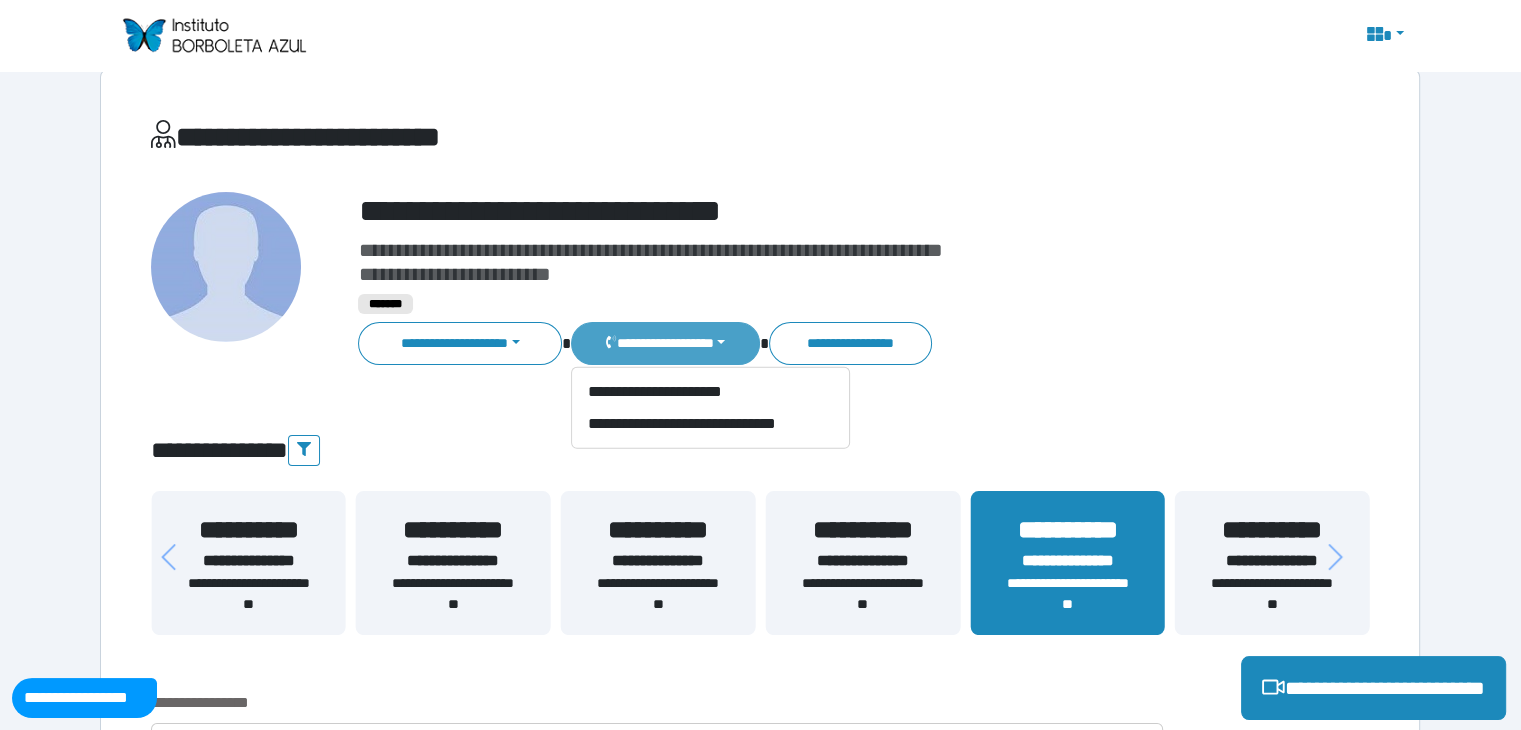 click on "**********" at bounding box center [665, 343] 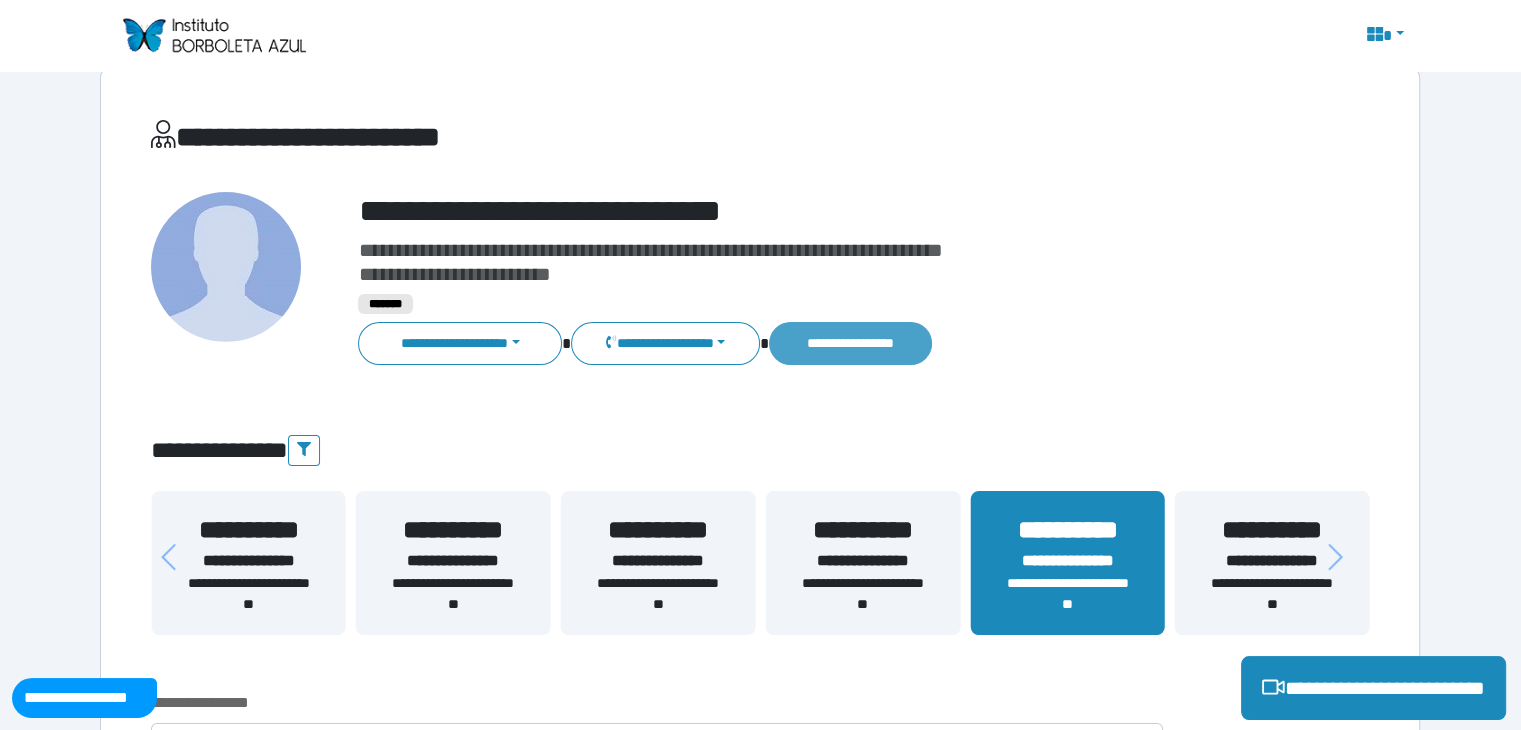 click on "**********" at bounding box center (850, 343) 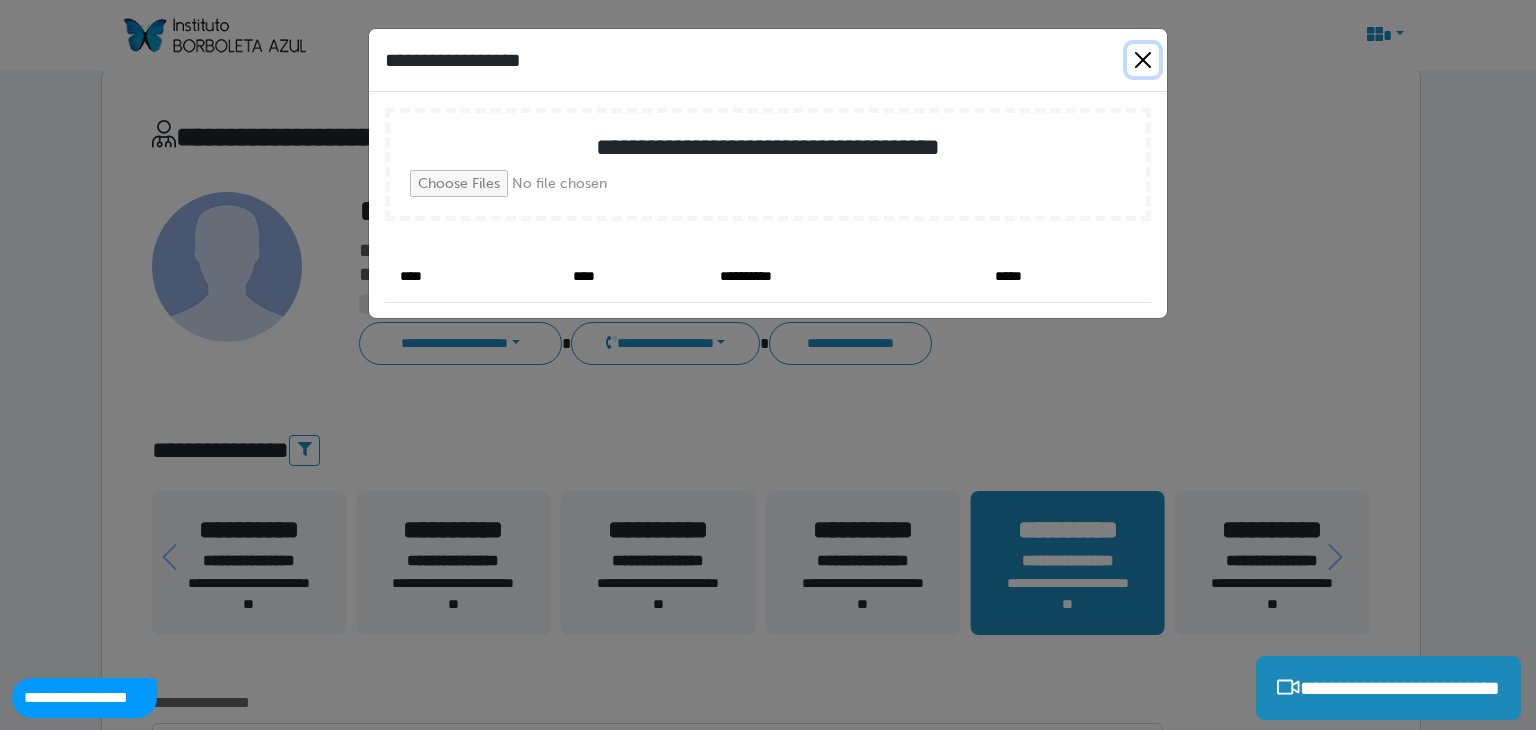 click at bounding box center [1143, 60] 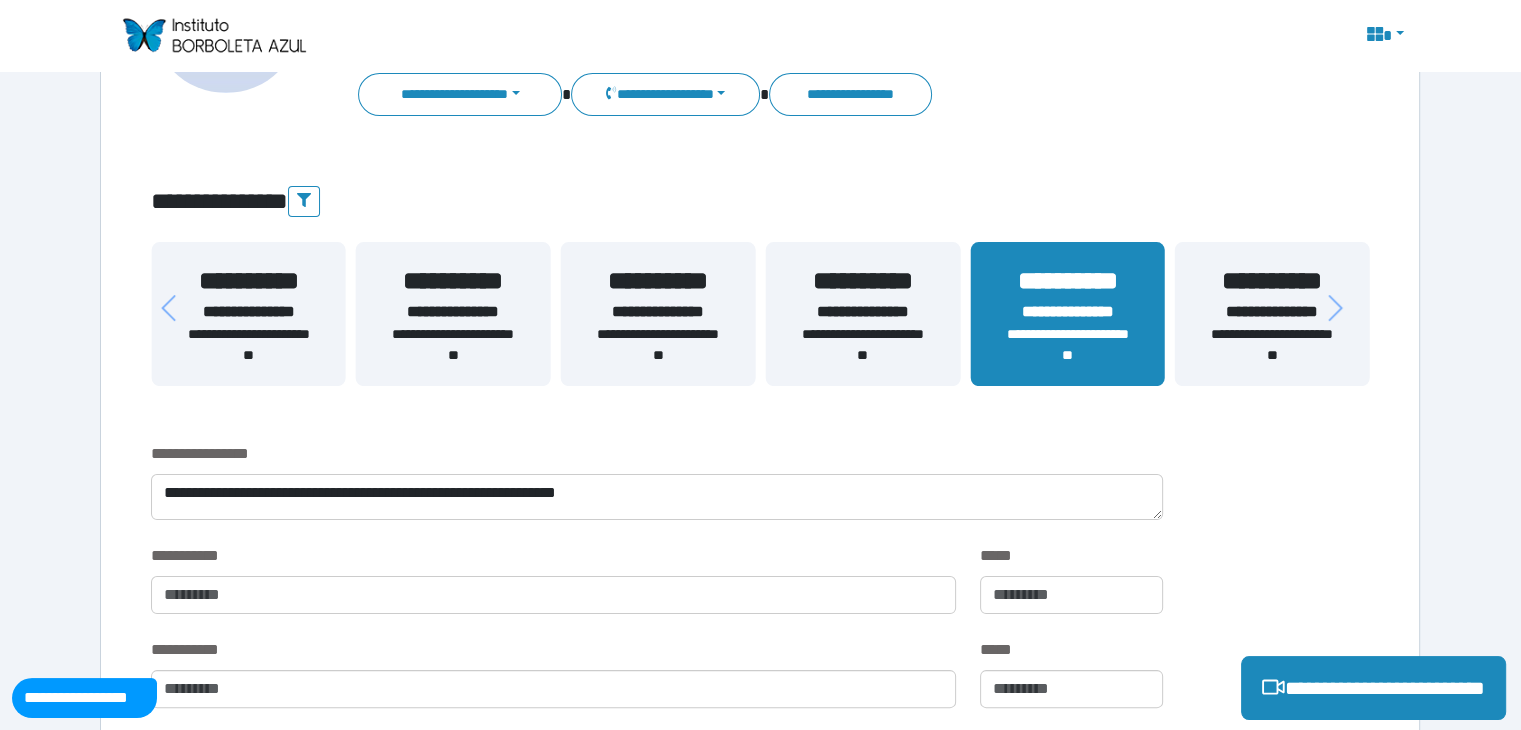 scroll, scrollTop: 280, scrollLeft: 0, axis: vertical 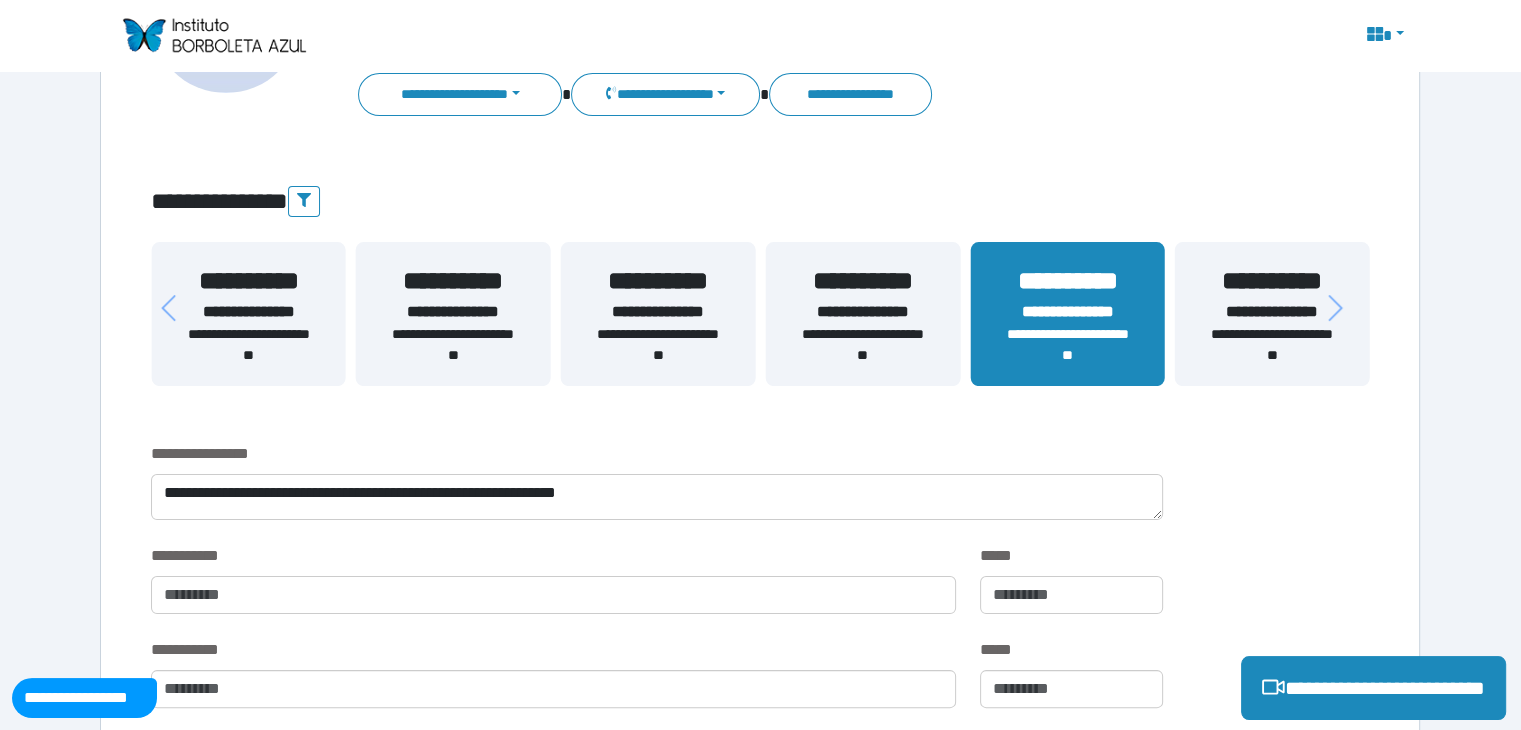 click at bounding box center [1384, 36] 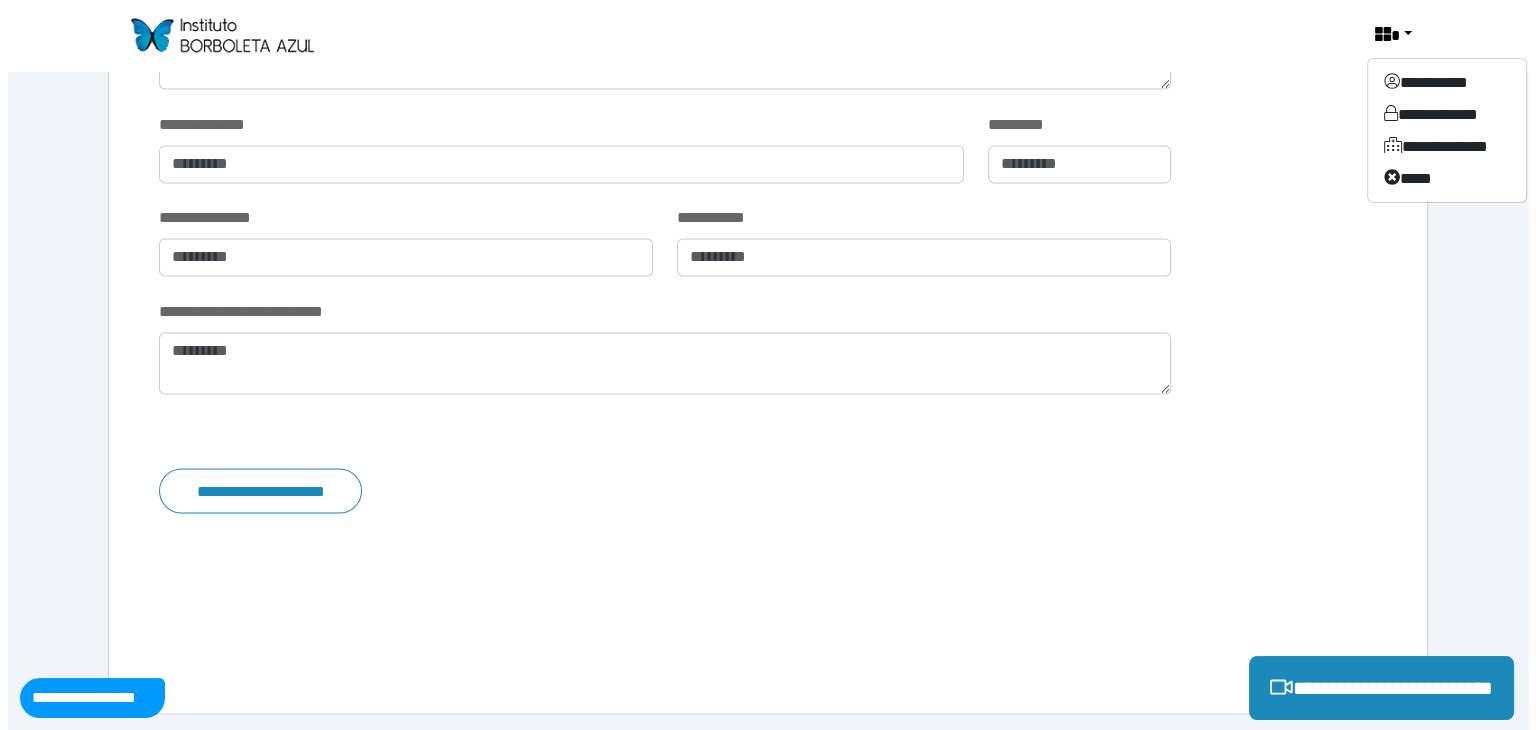 scroll, scrollTop: 3388, scrollLeft: 0, axis: vertical 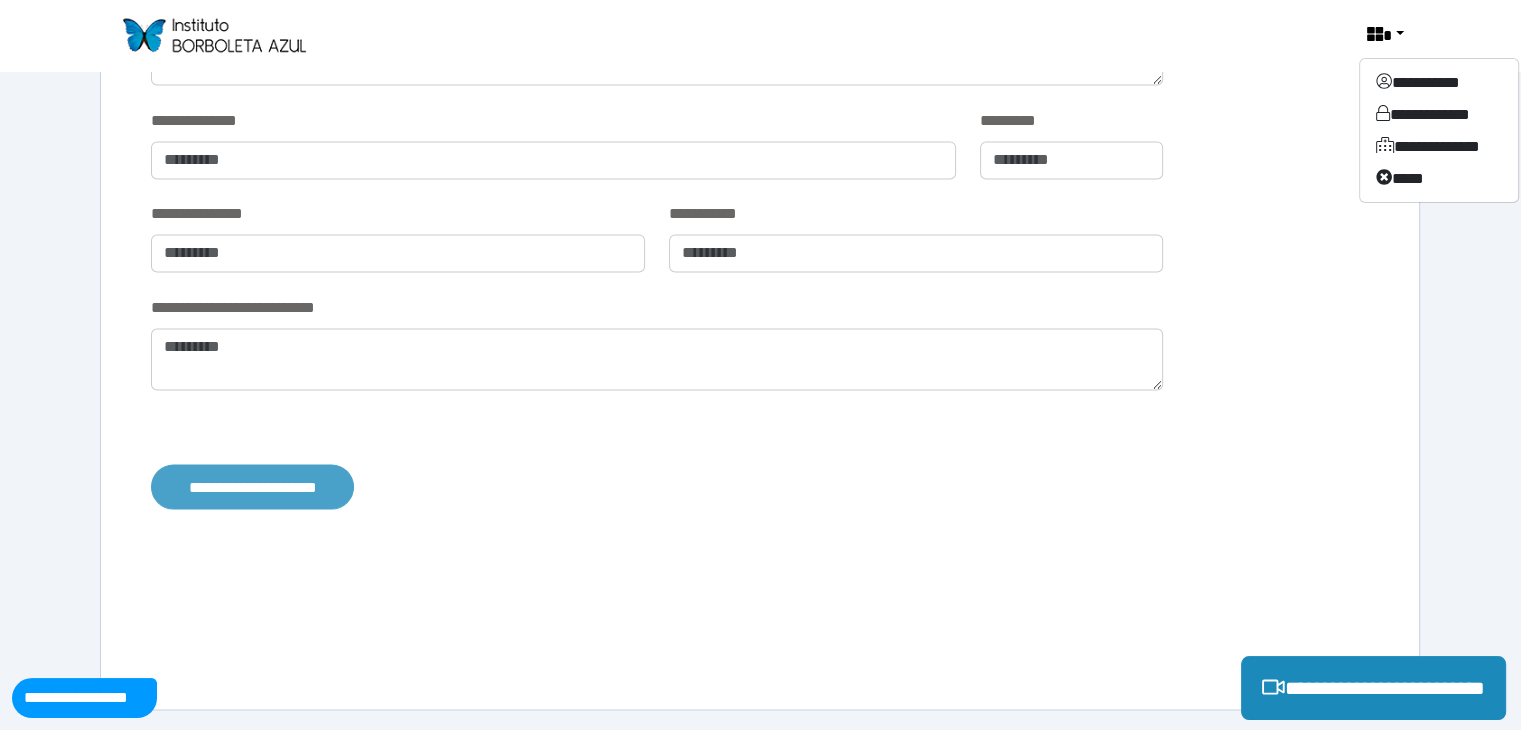 click on "**********" at bounding box center (252, 487) 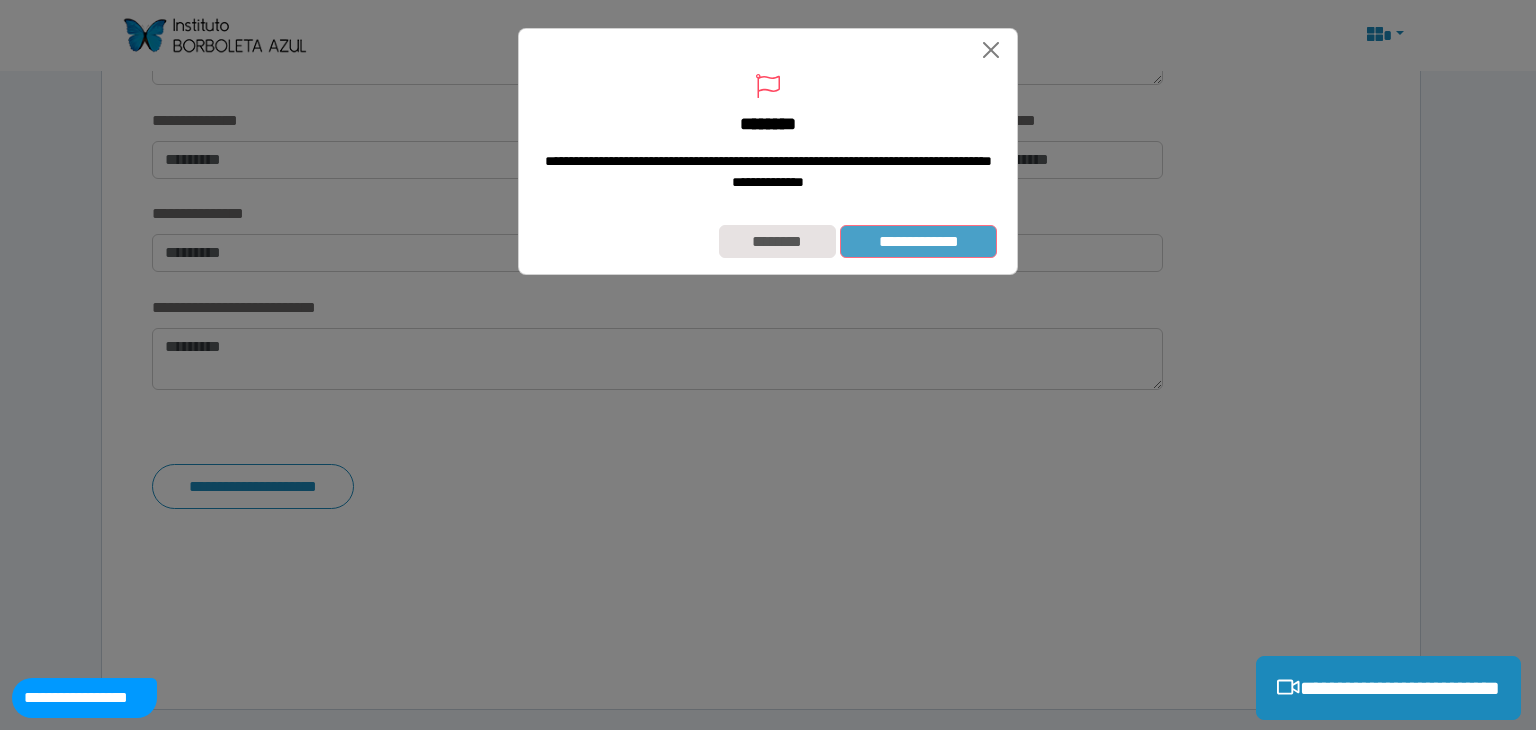 click on "**********" at bounding box center [918, 242] 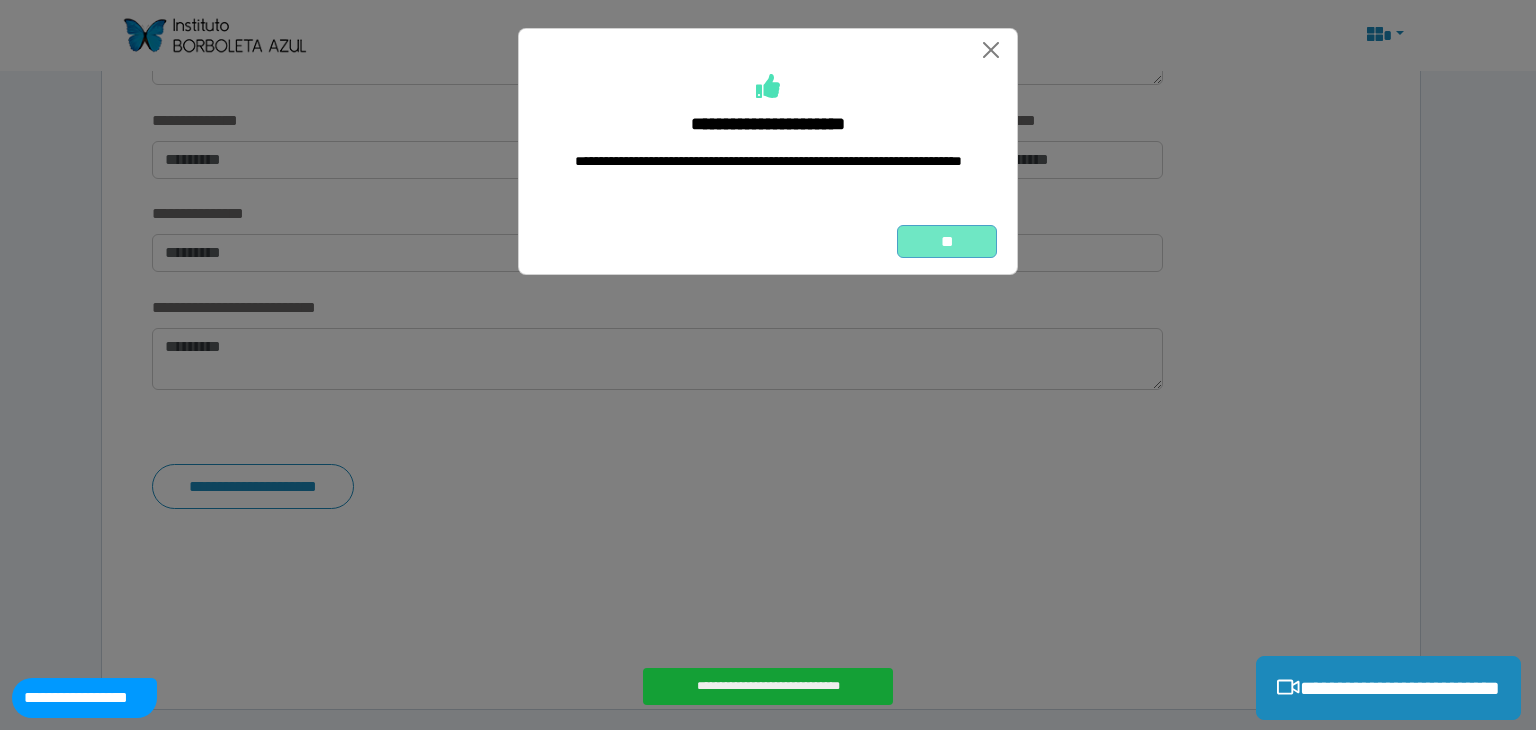 click on "**" at bounding box center (947, 242) 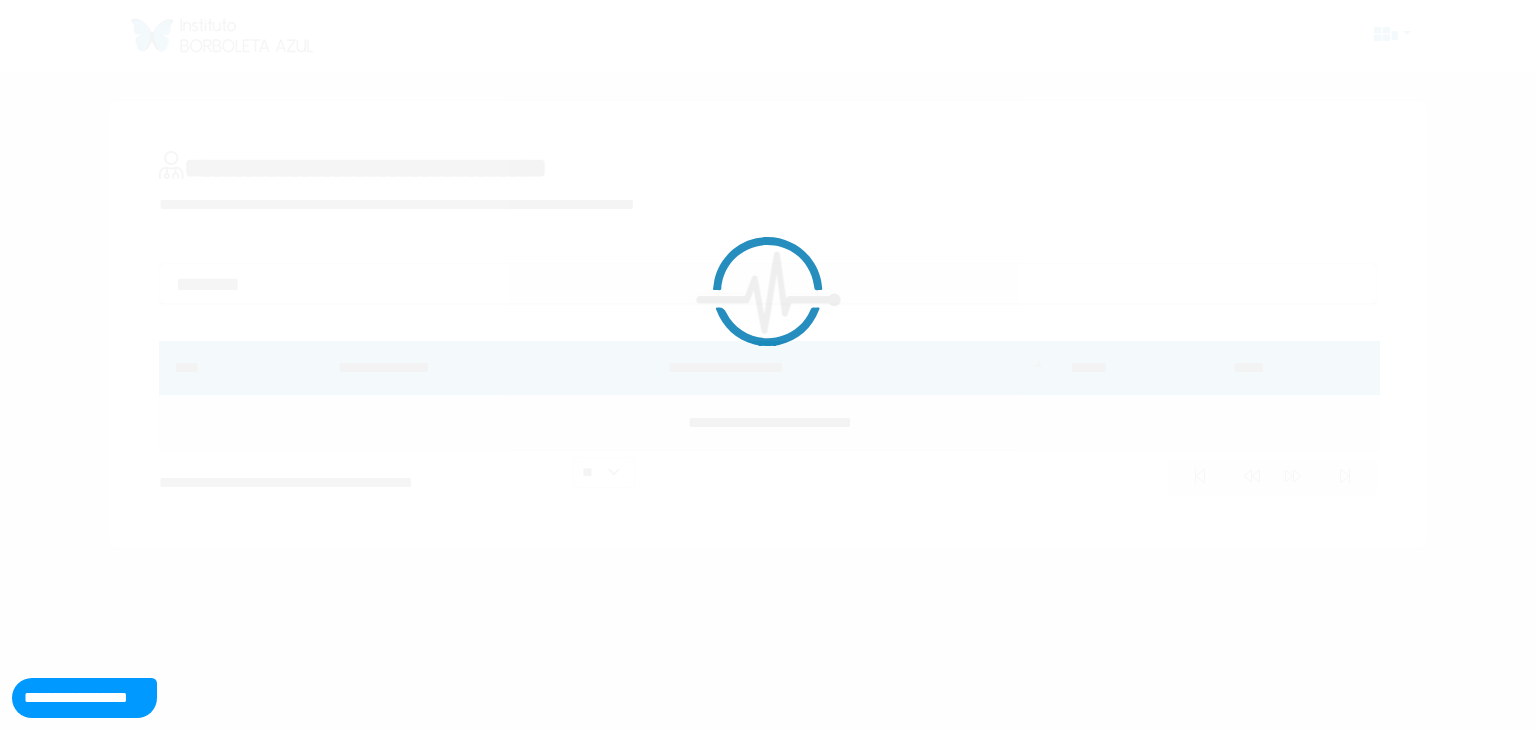 scroll, scrollTop: 0, scrollLeft: 0, axis: both 